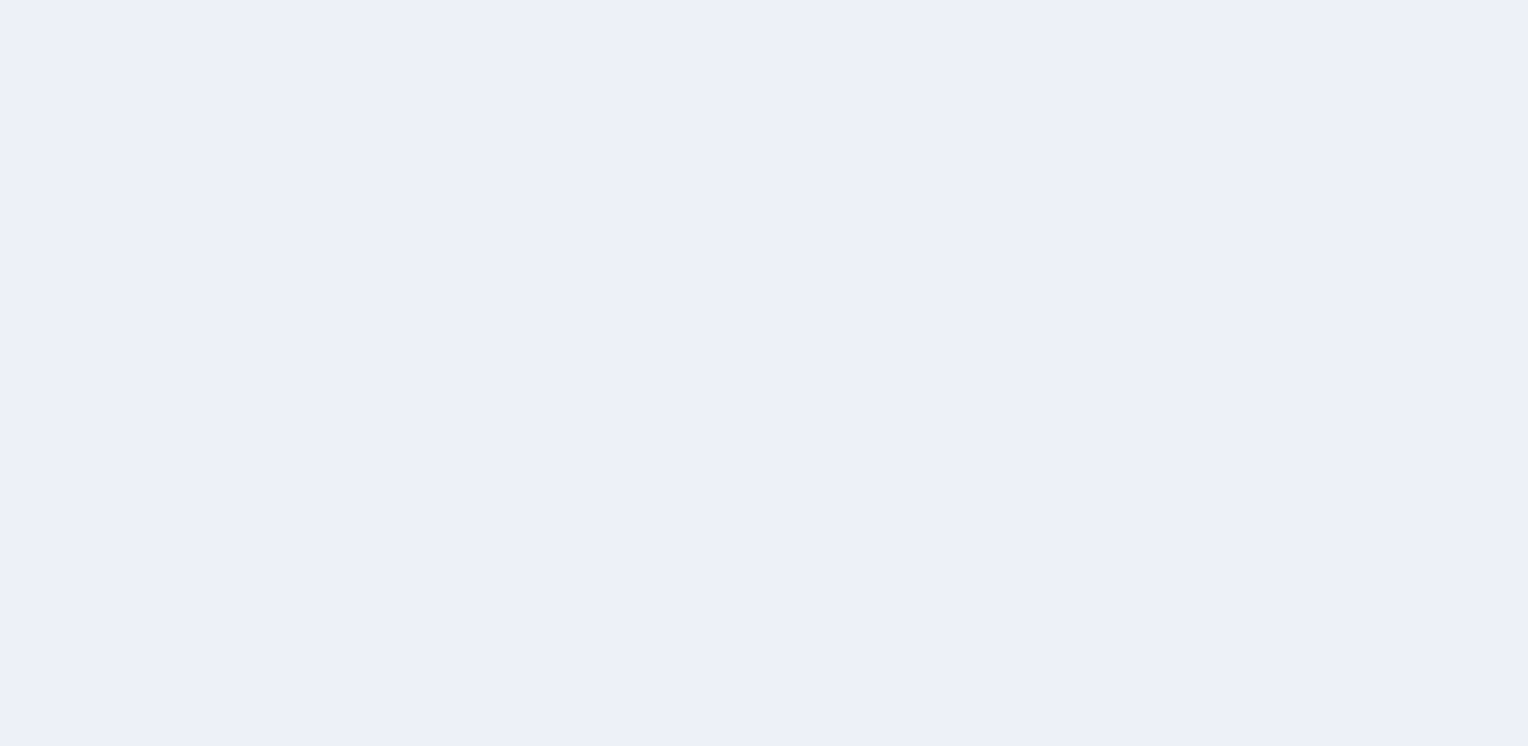 scroll, scrollTop: 0, scrollLeft: 0, axis: both 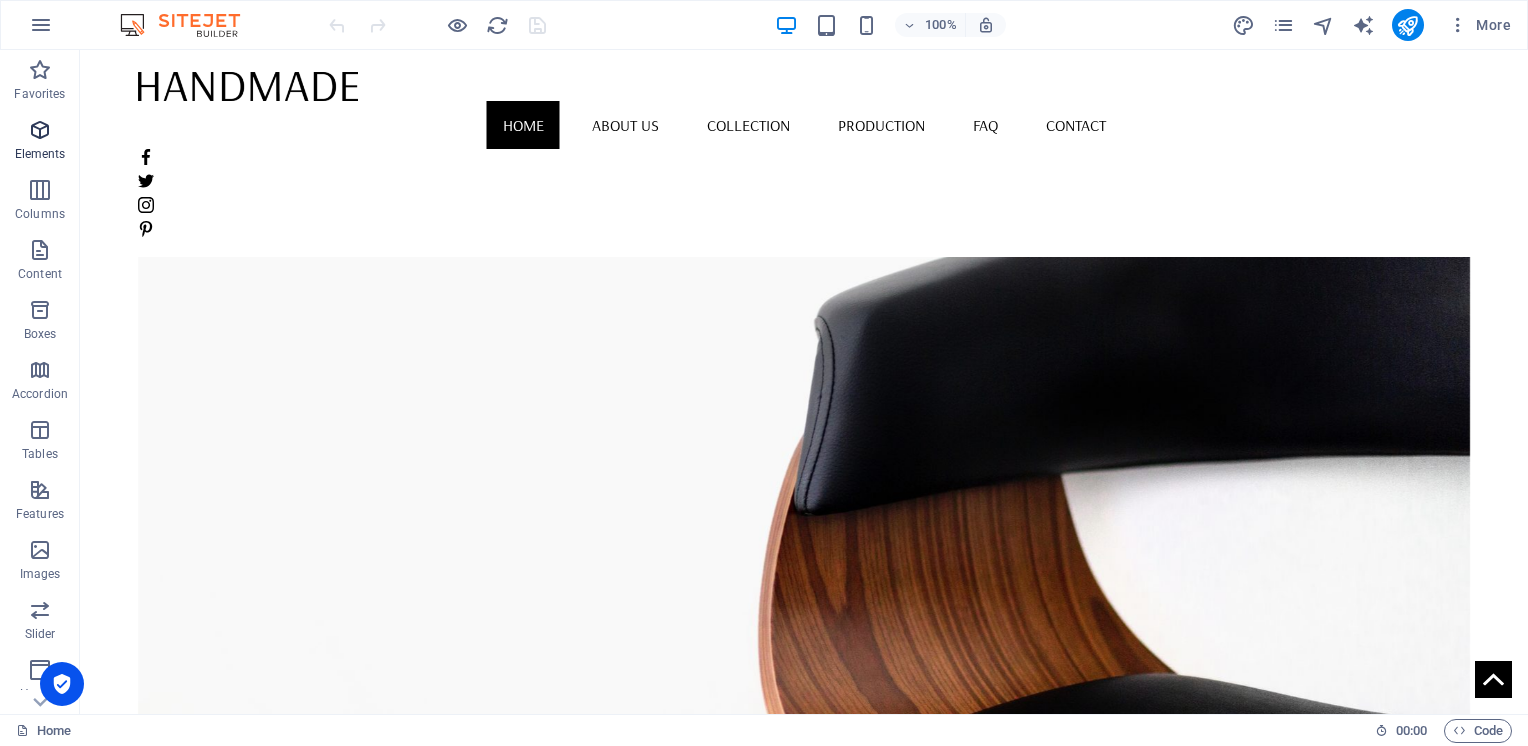 click at bounding box center (40, 130) 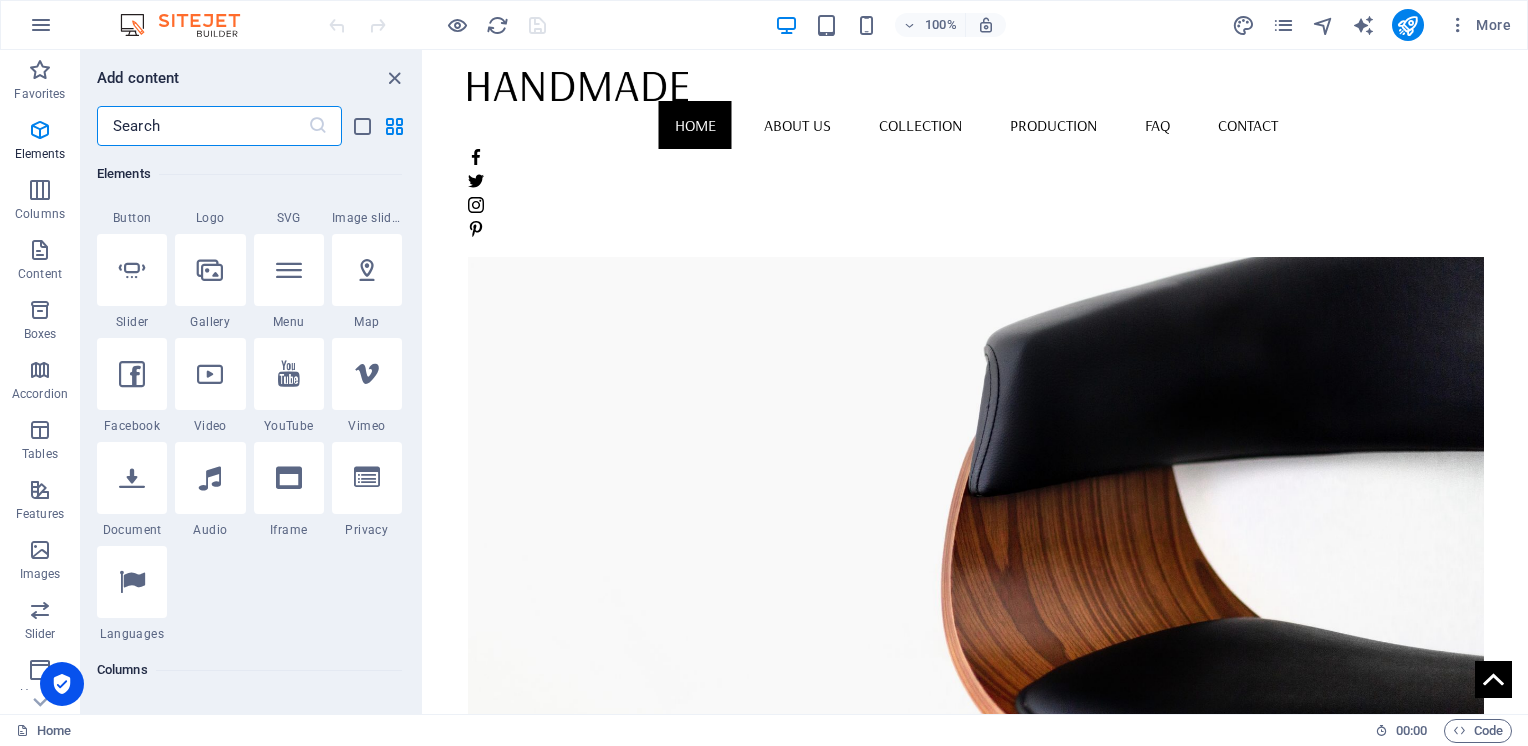 scroll, scrollTop: 512, scrollLeft: 0, axis: vertical 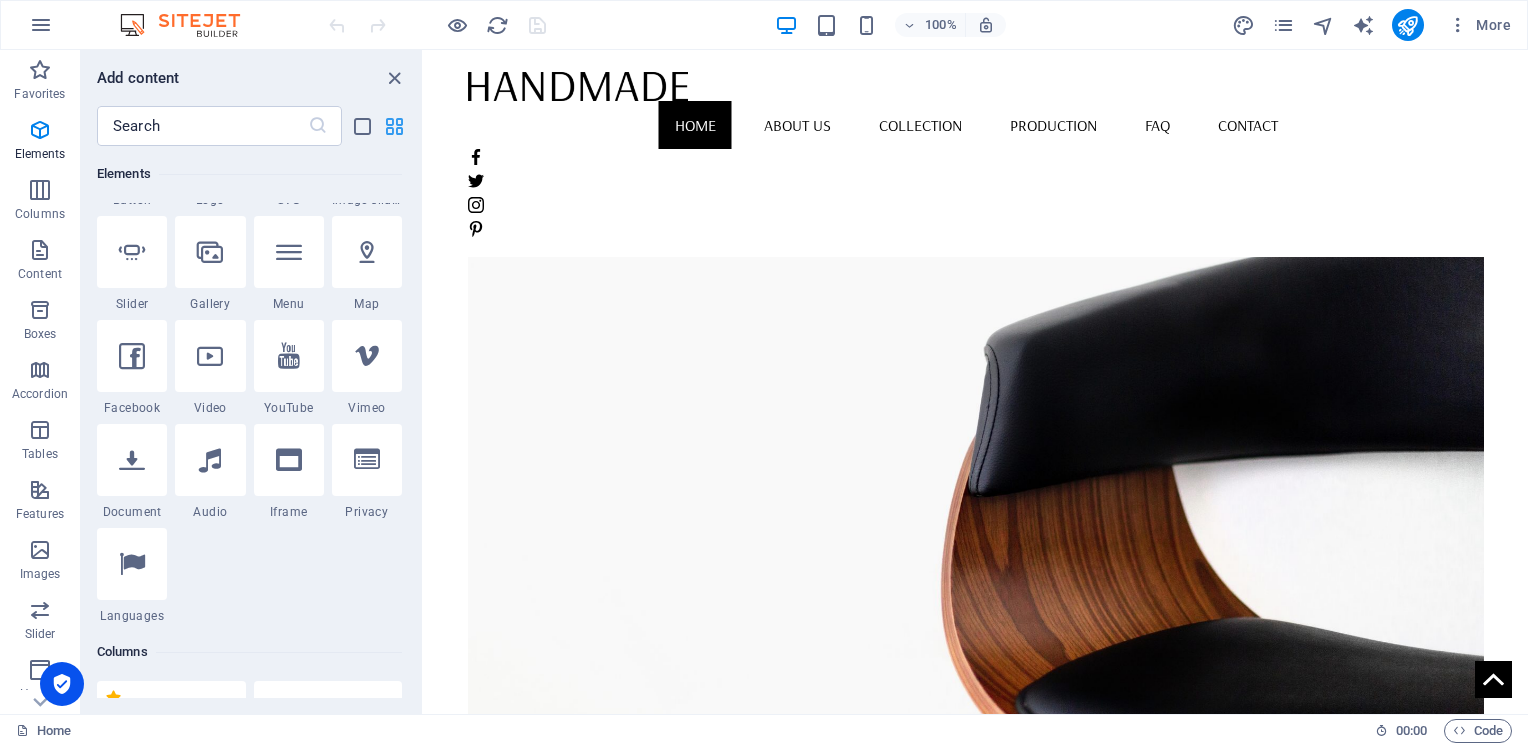 click at bounding box center [394, 126] 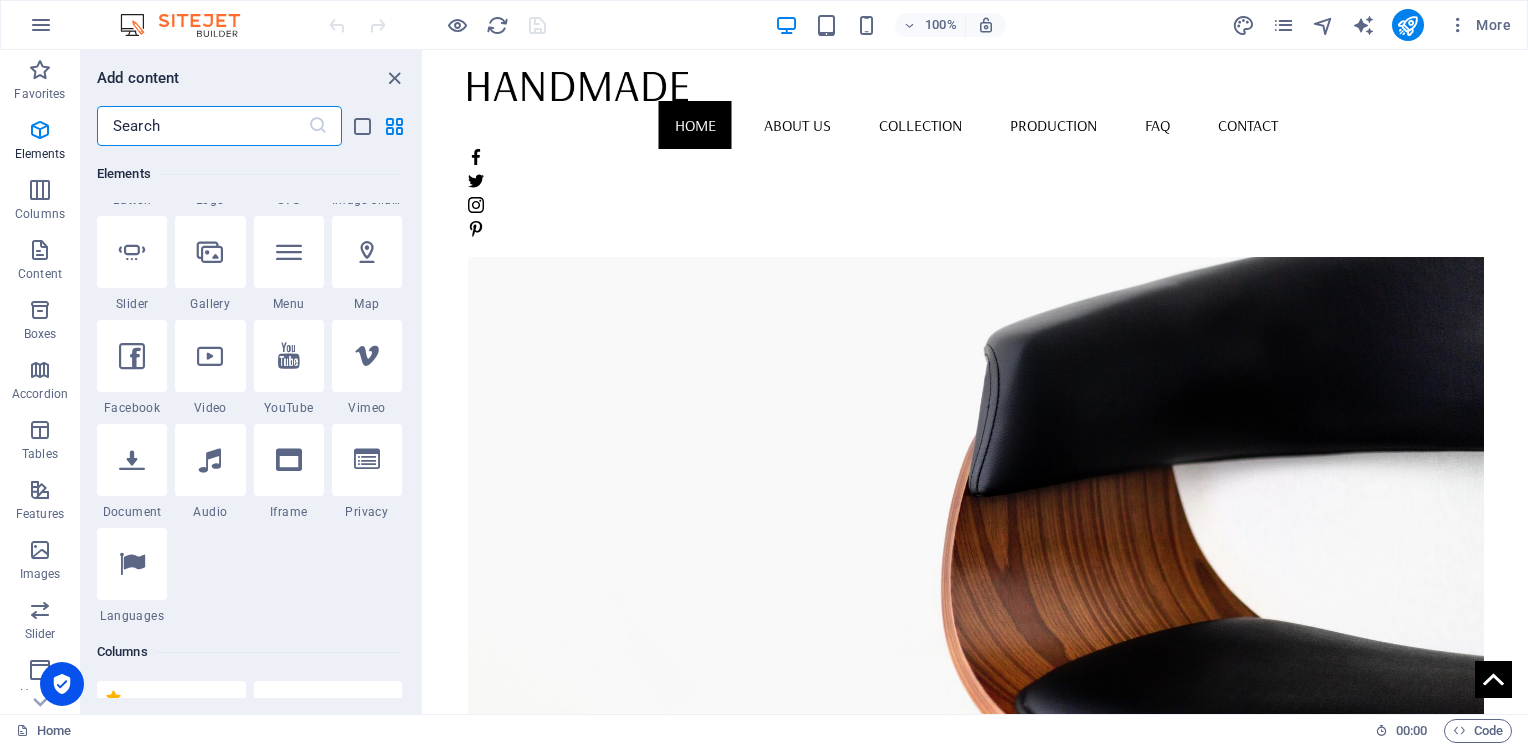 click at bounding box center [202, 126] 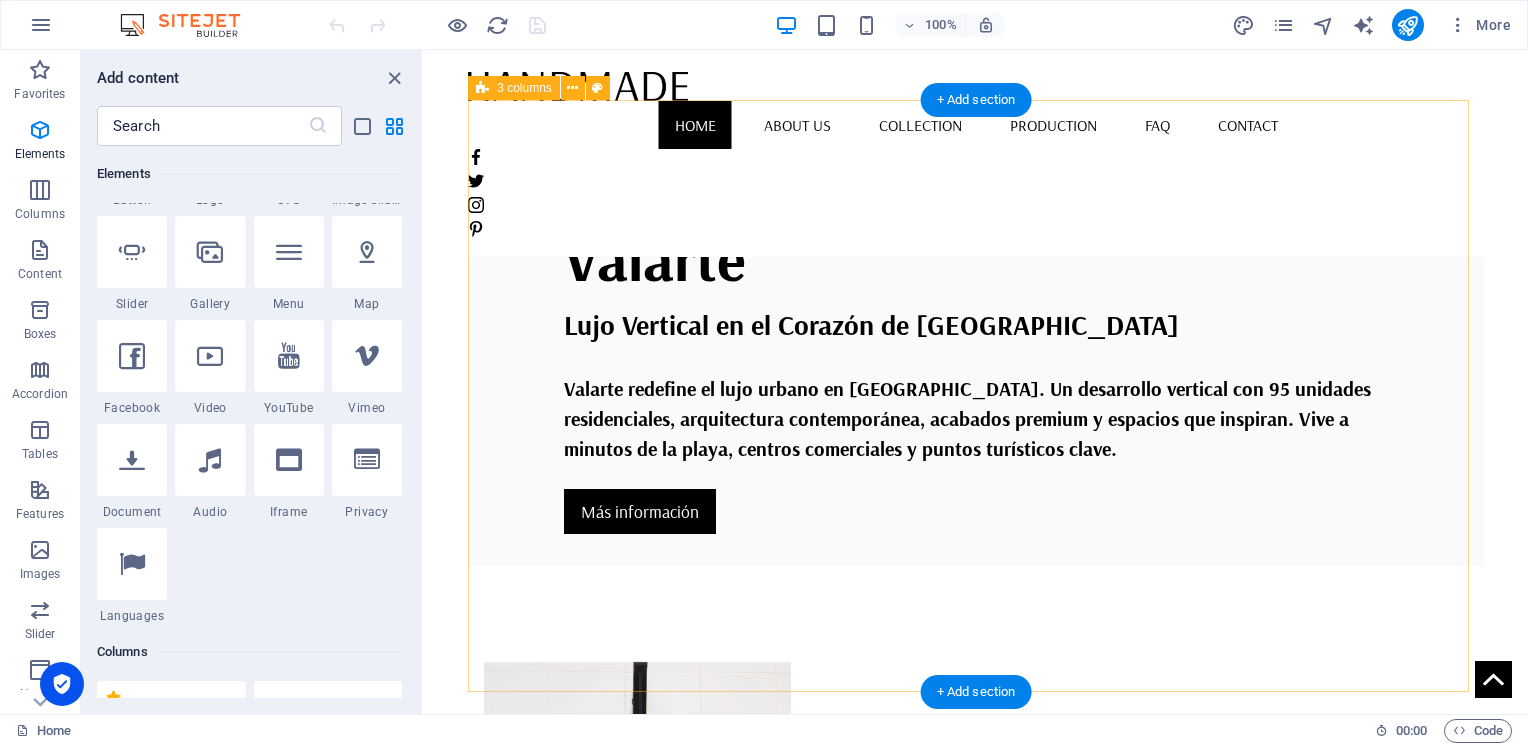 scroll, scrollTop: 700, scrollLeft: 0, axis: vertical 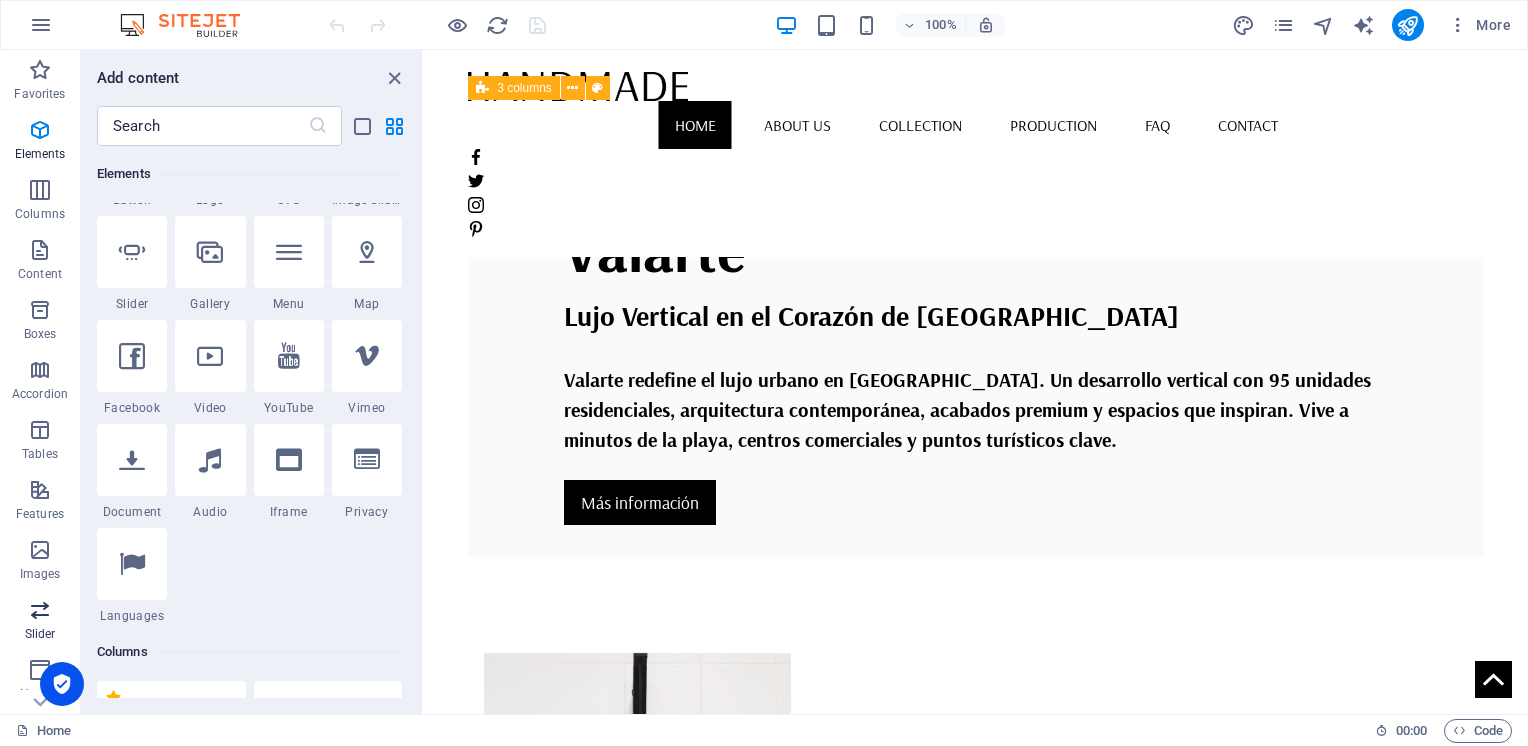 click at bounding box center (40, 610) 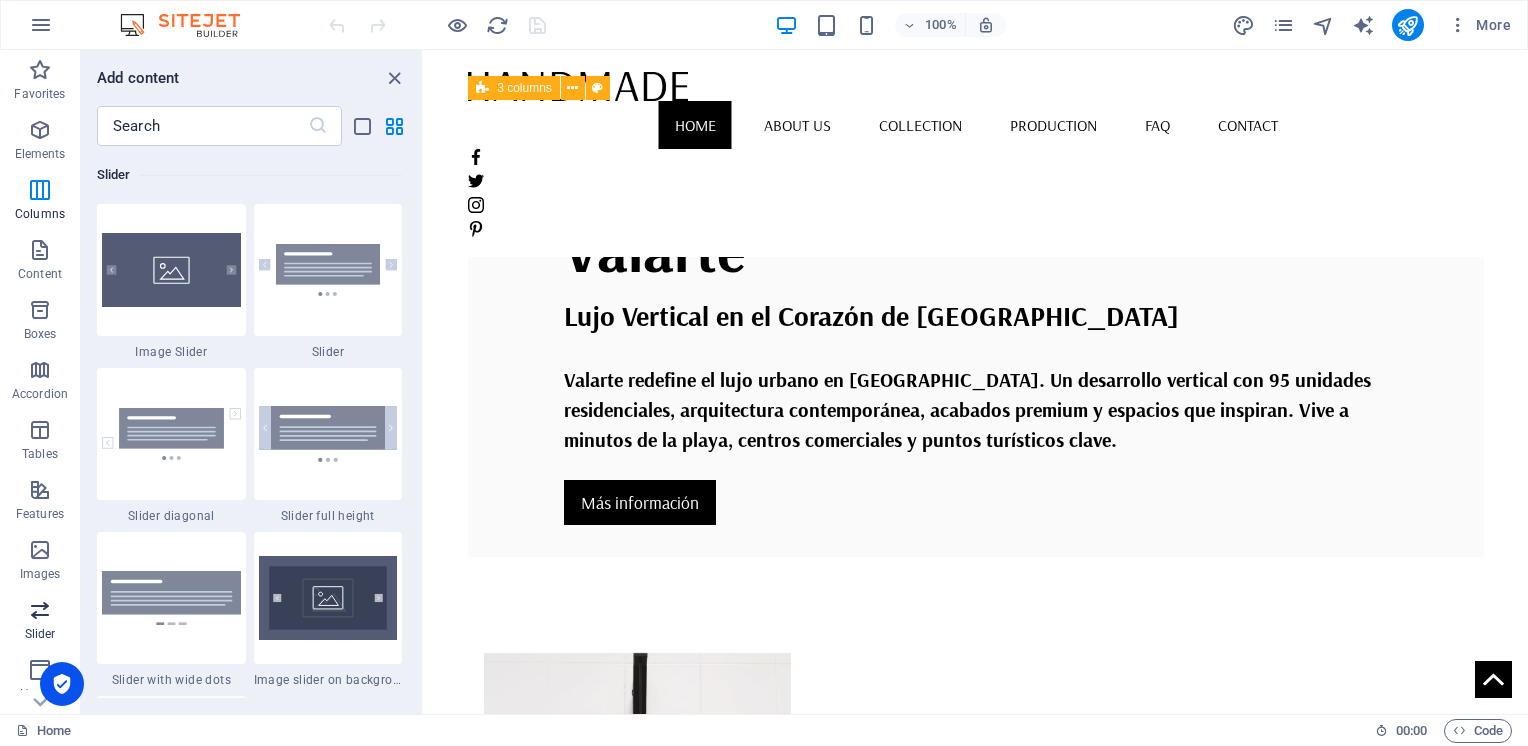 scroll, scrollTop: 11172, scrollLeft: 0, axis: vertical 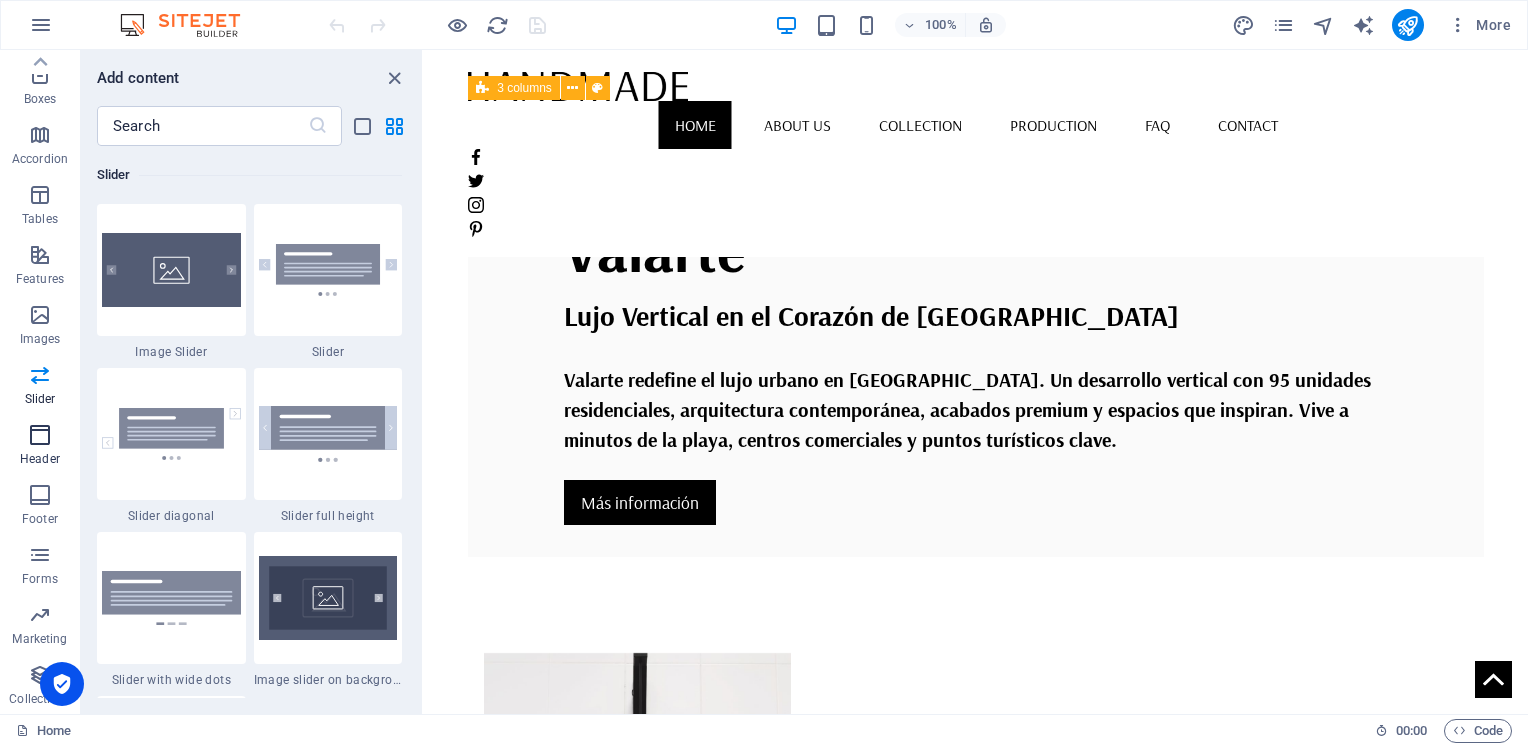 click at bounding box center (40, 435) 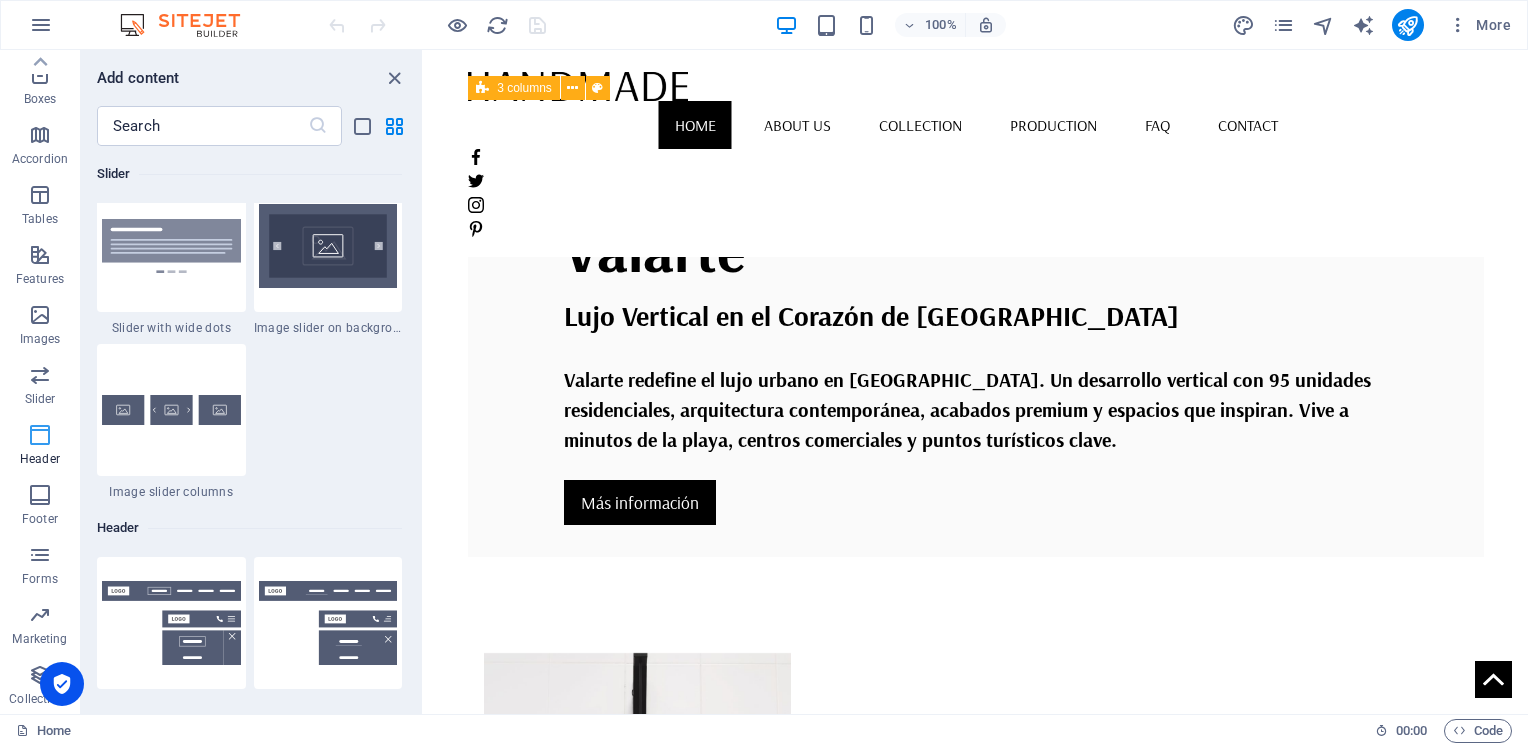 scroll, scrollTop: 11877, scrollLeft: 0, axis: vertical 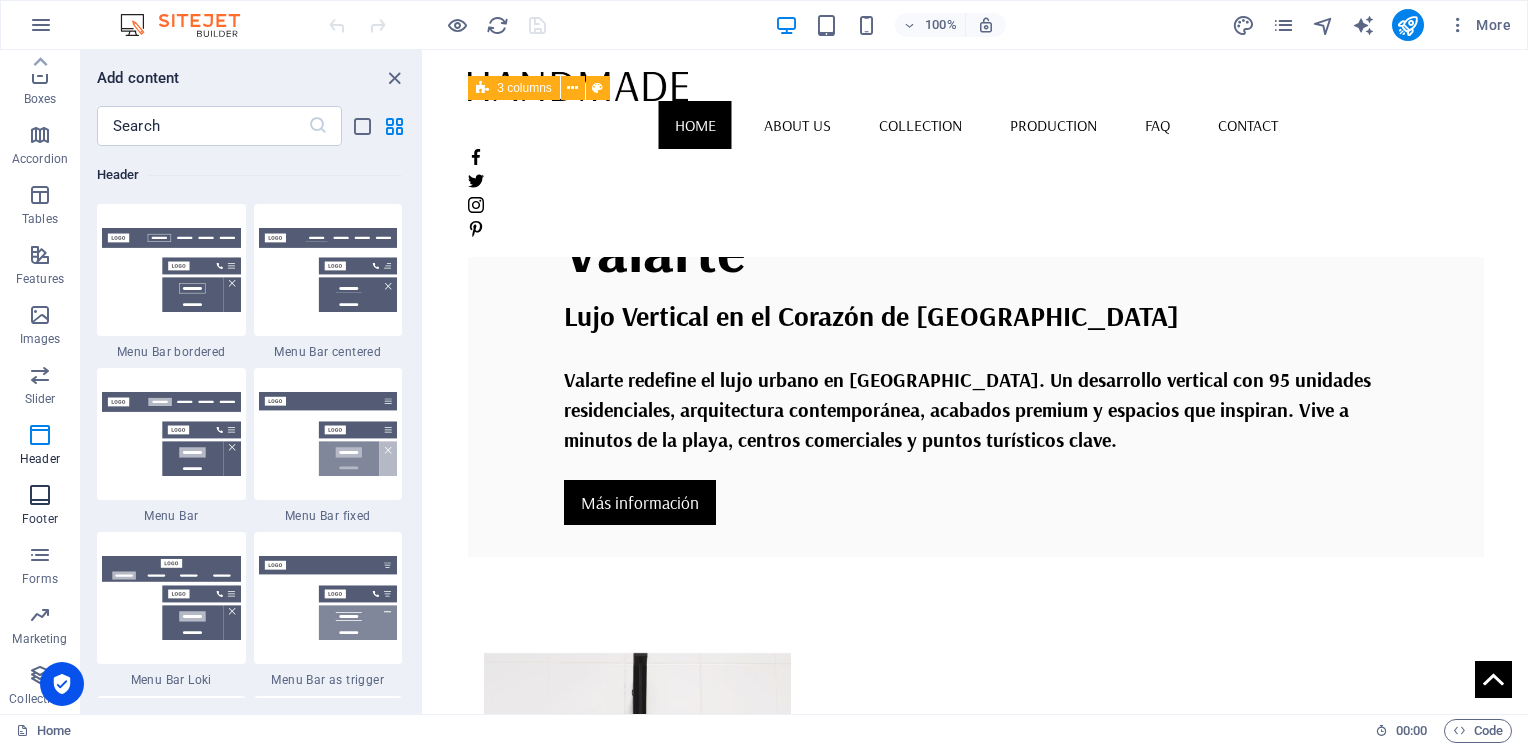 click at bounding box center (40, 495) 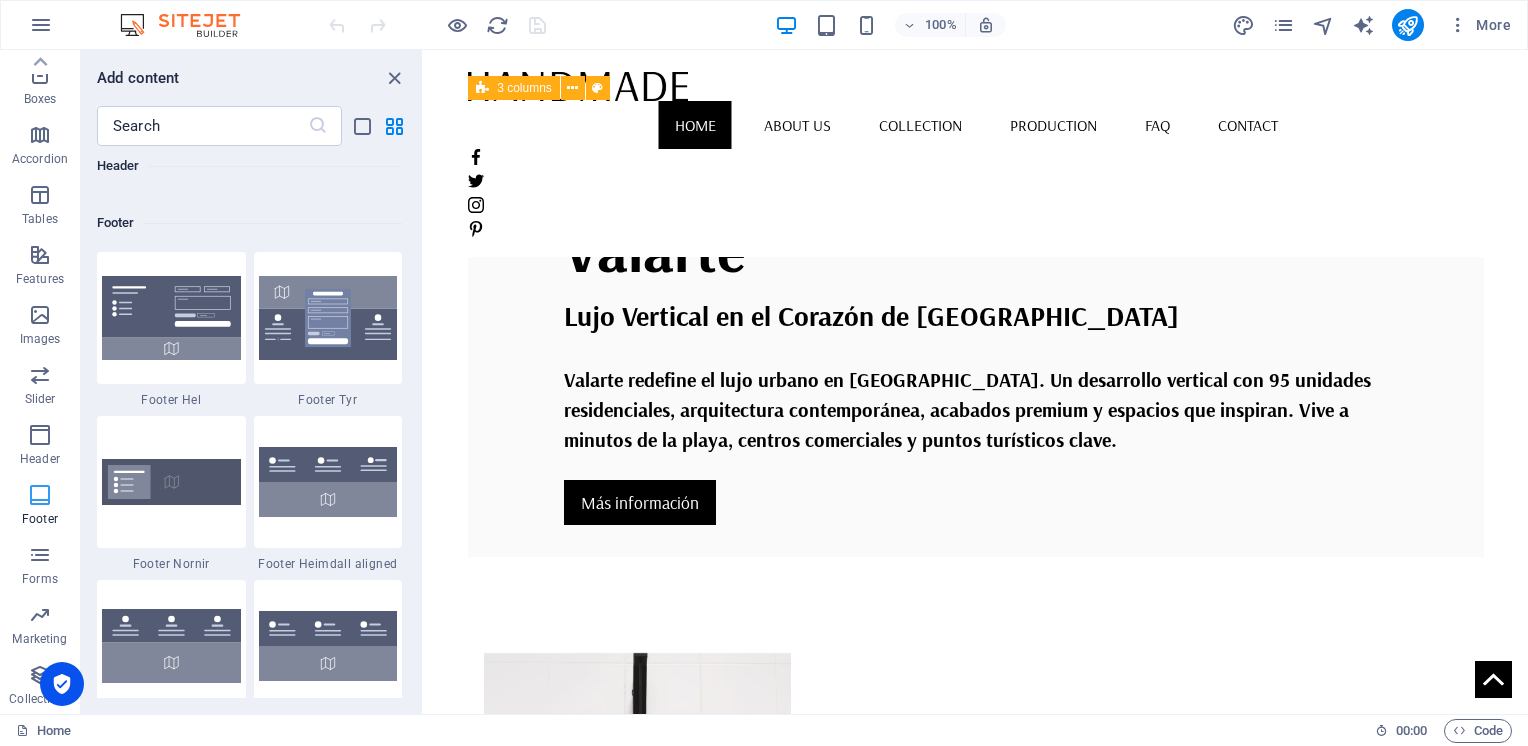scroll, scrollTop: 13074, scrollLeft: 0, axis: vertical 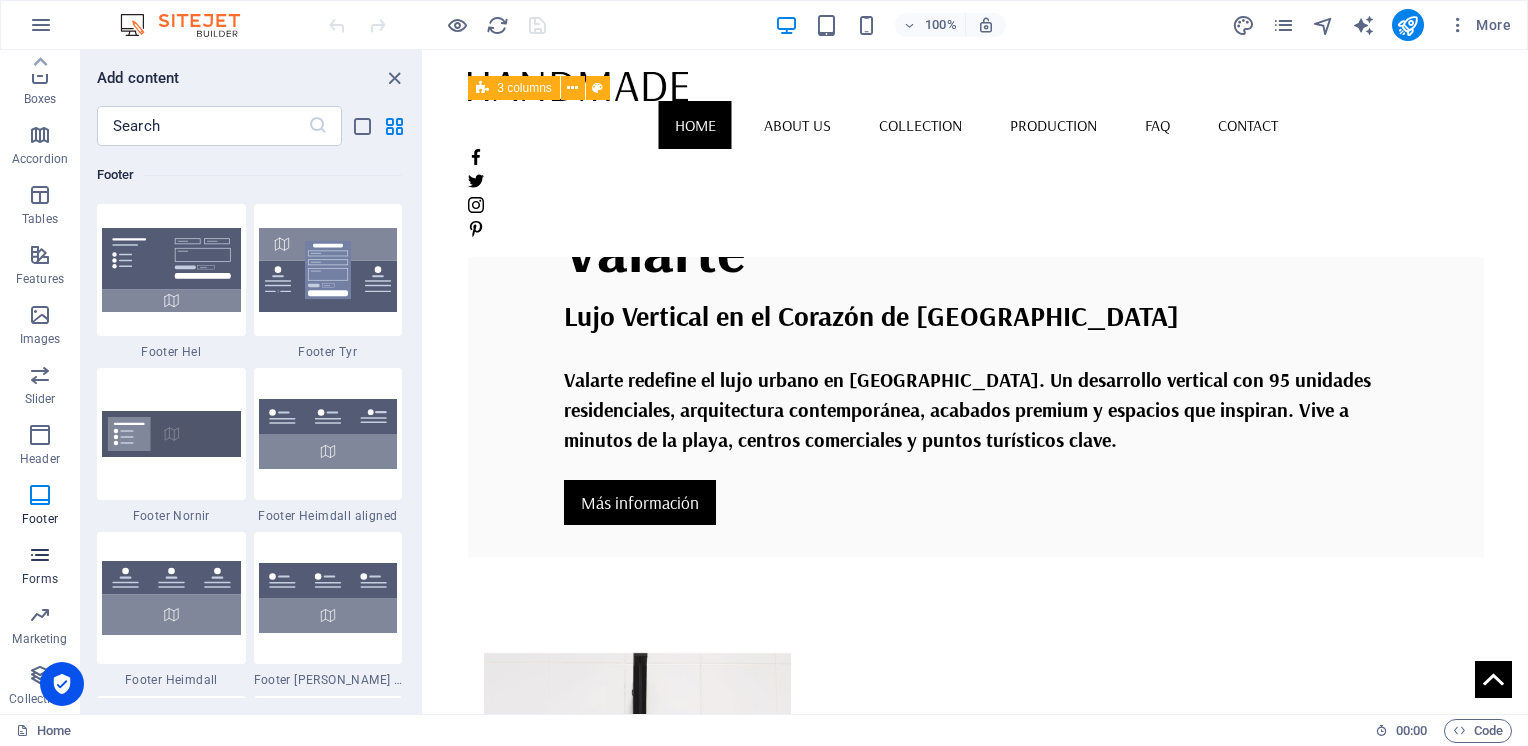 click at bounding box center [40, 555] 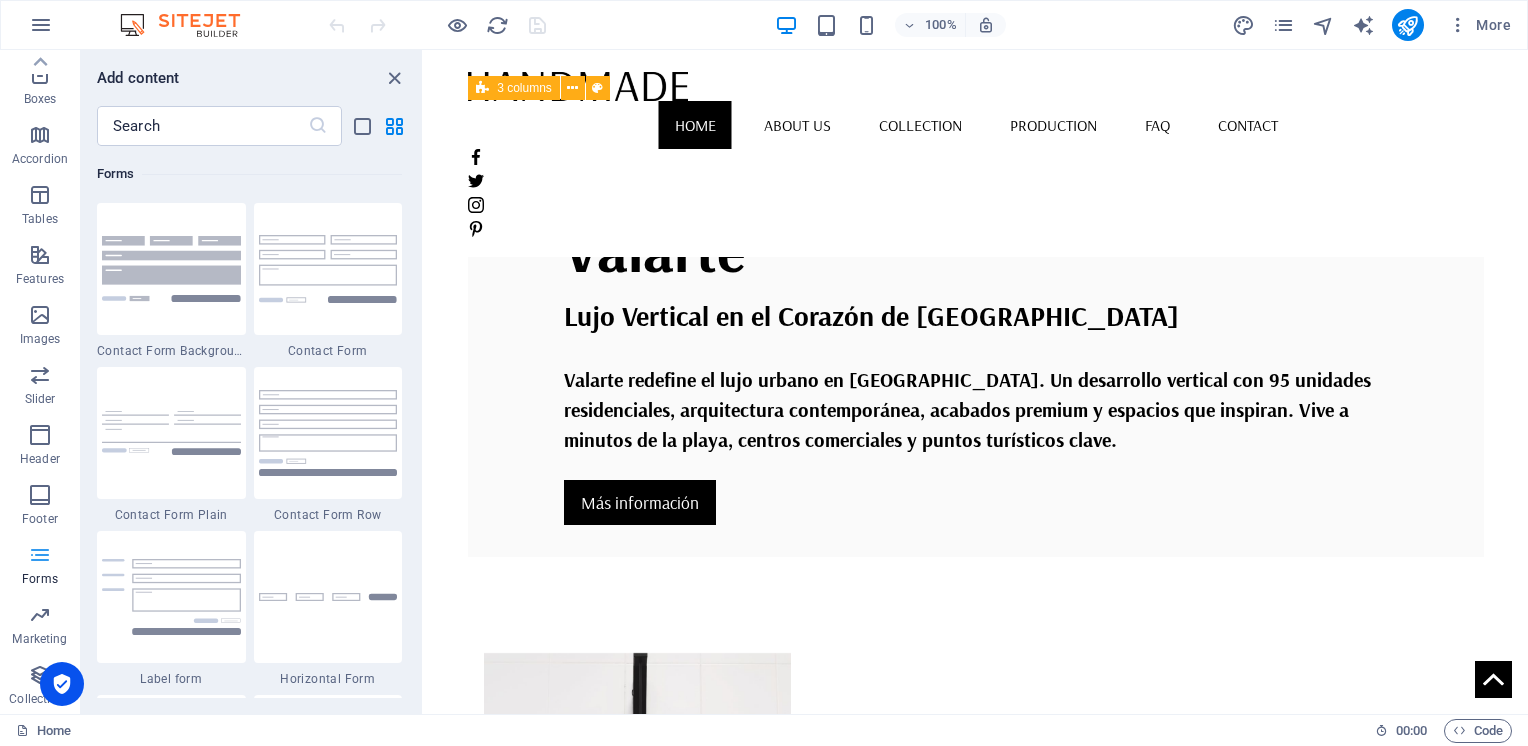scroll, scrollTop: 14436, scrollLeft: 0, axis: vertical 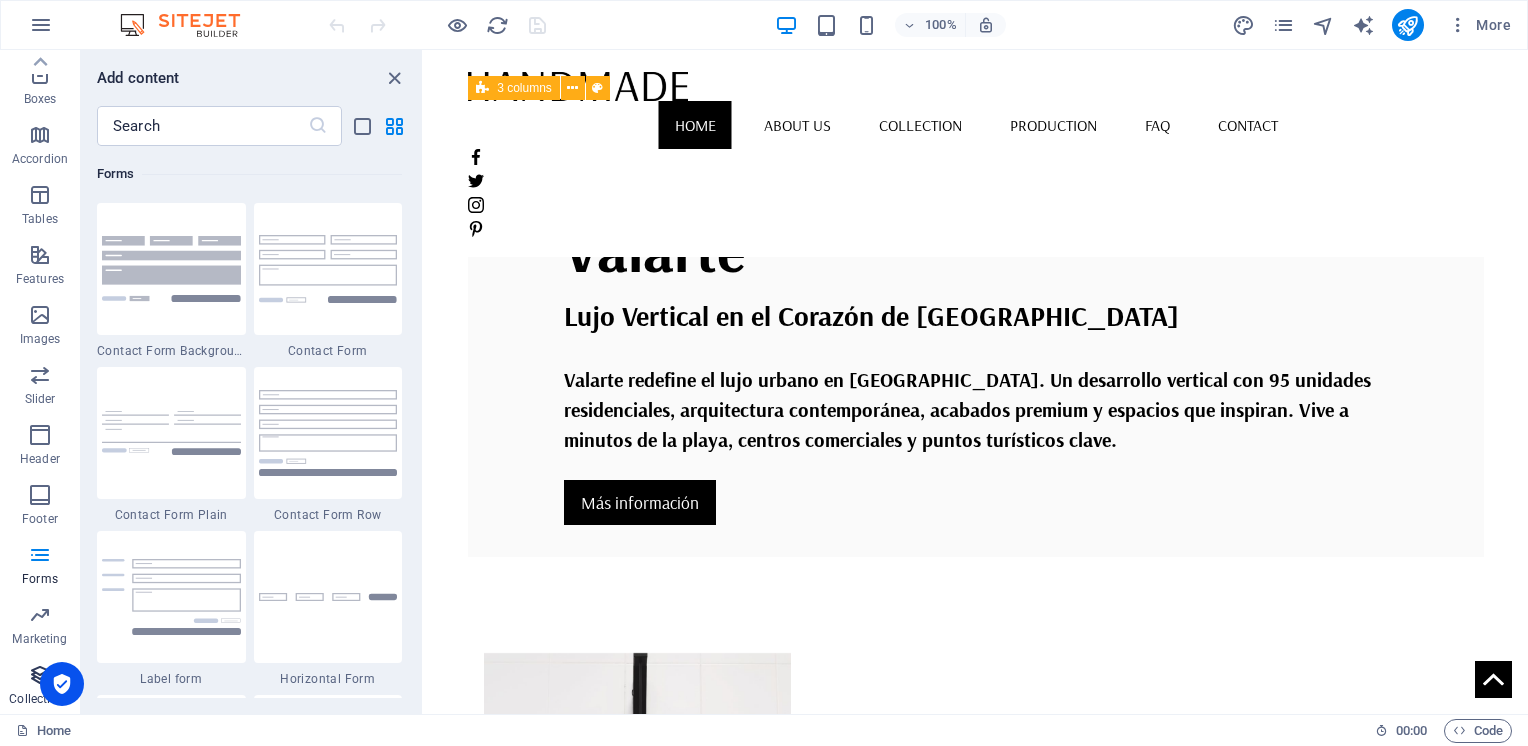 click at bounding box center (40, 675) 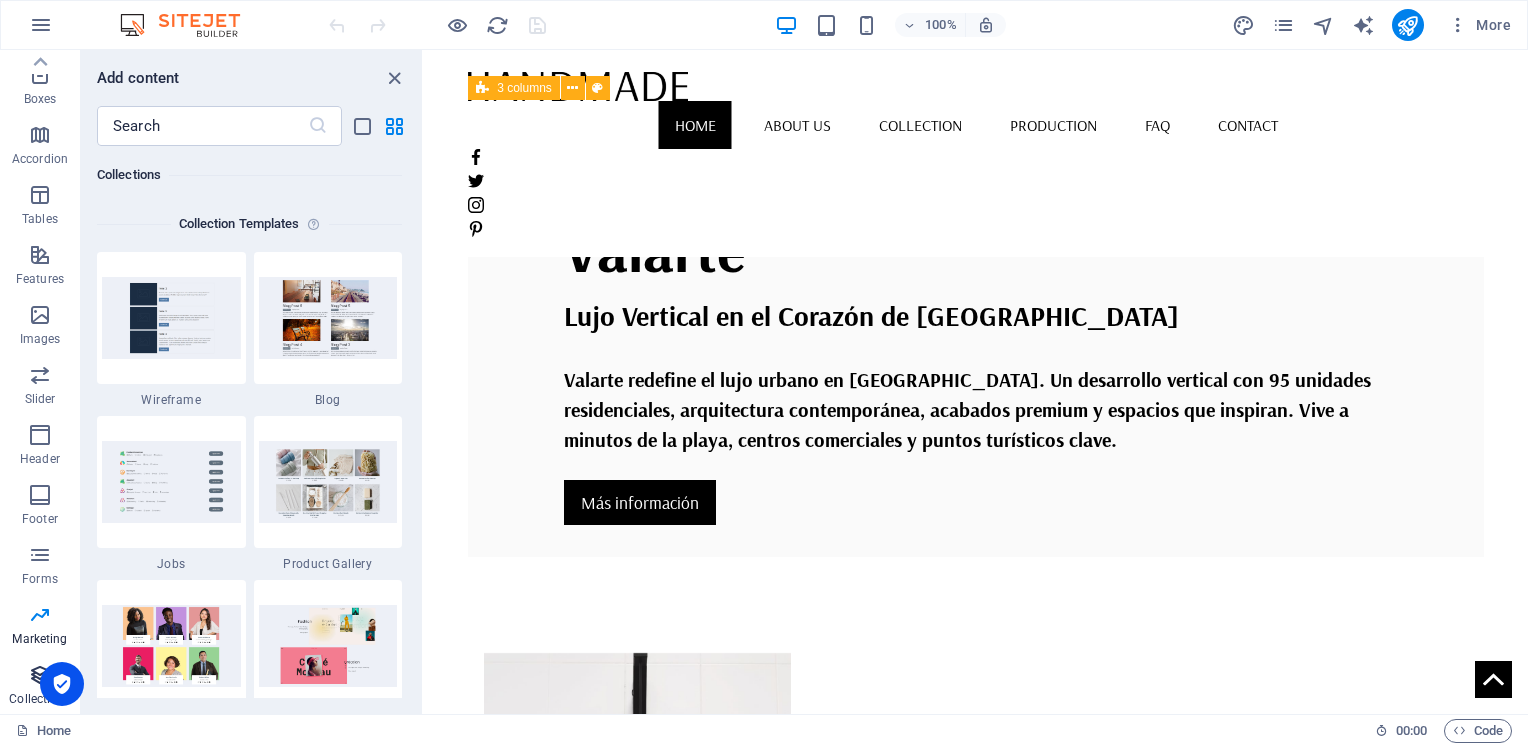 scroll, scrollTop: 18141, scrollLeft: 0, axis: vertical 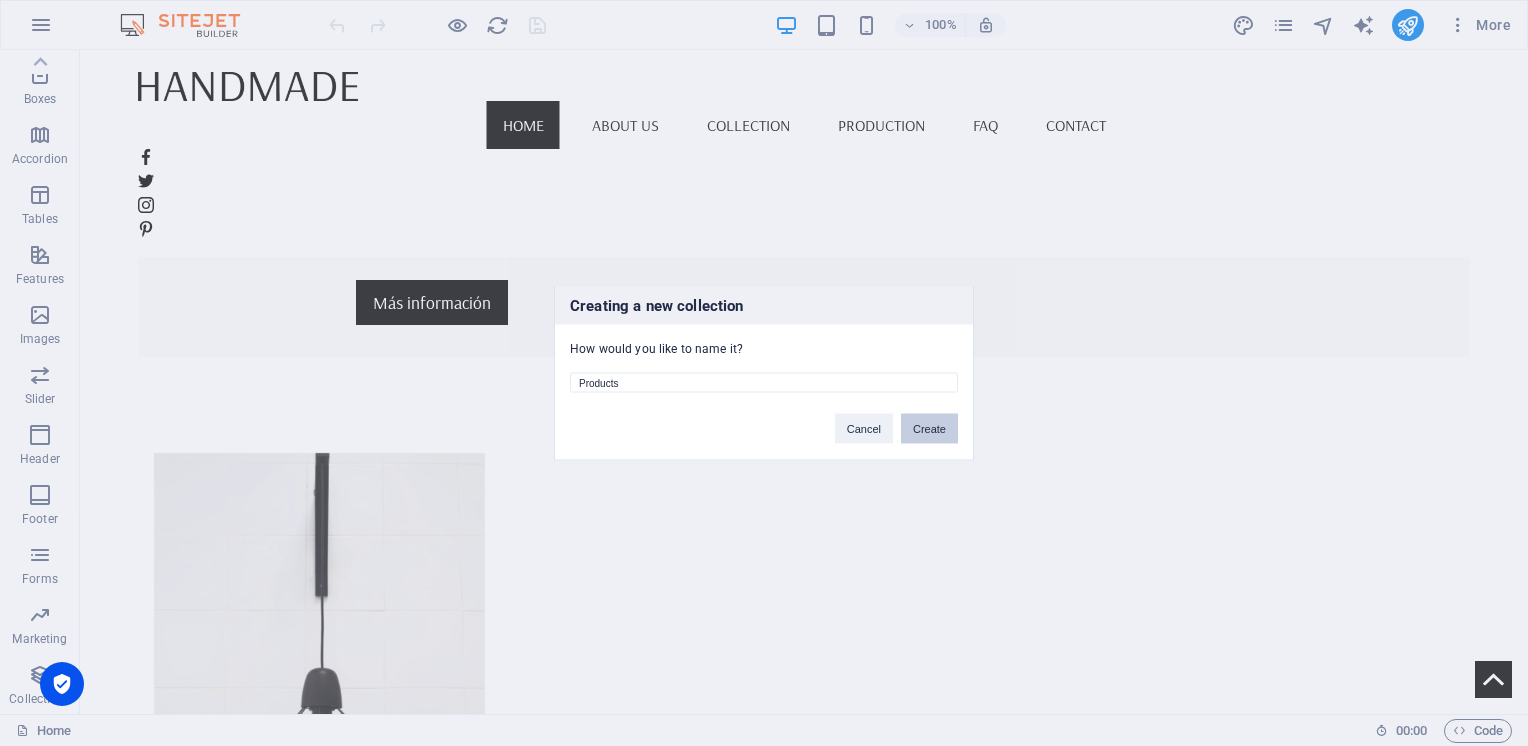 click on "Create" at bounding box center [929, 429] 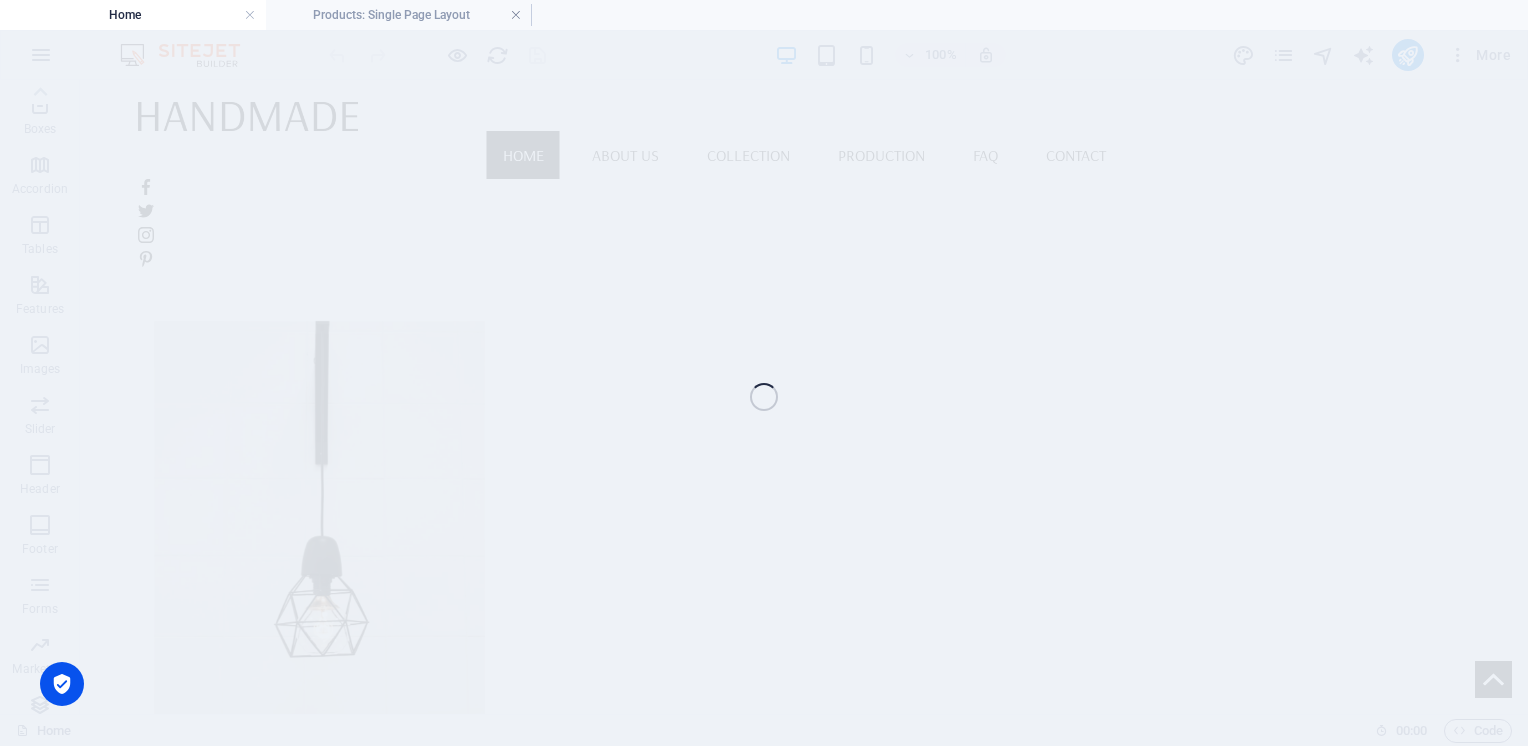 scroll, scrollTop: 946, scrollLeft: 0, axis: vertical 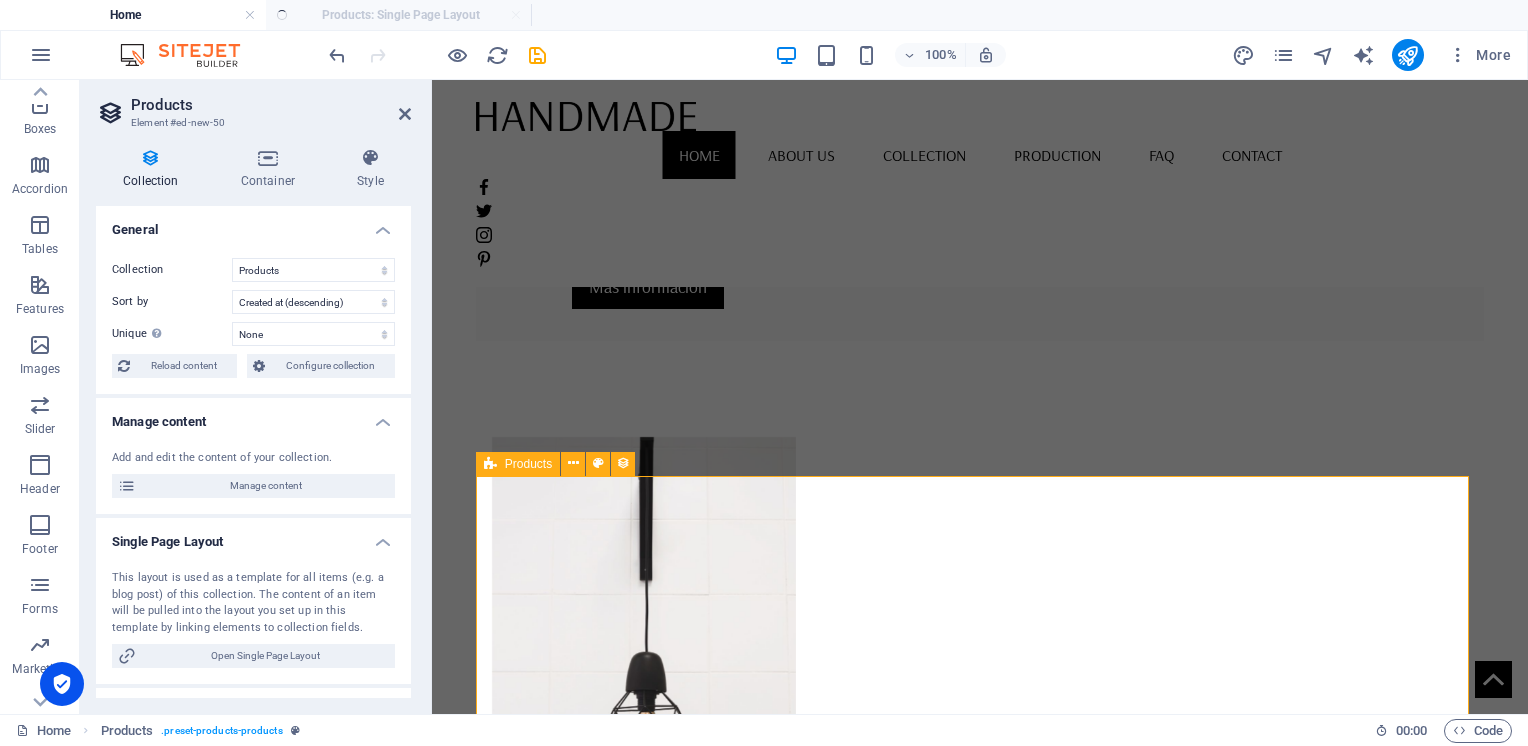 select on "createdAt_DESC" 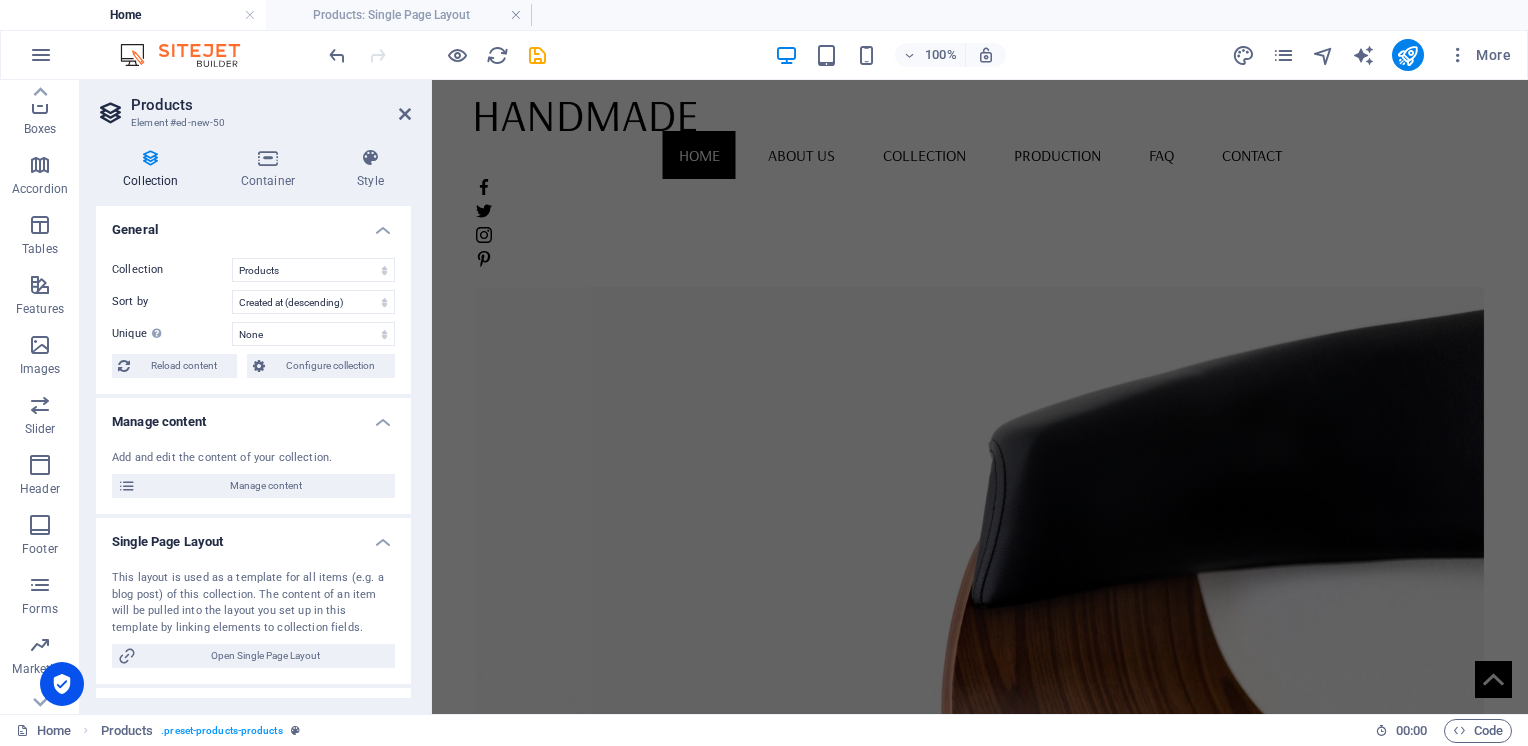 scroll, scrollTop: 0, scrollLeft: 0, axis: both 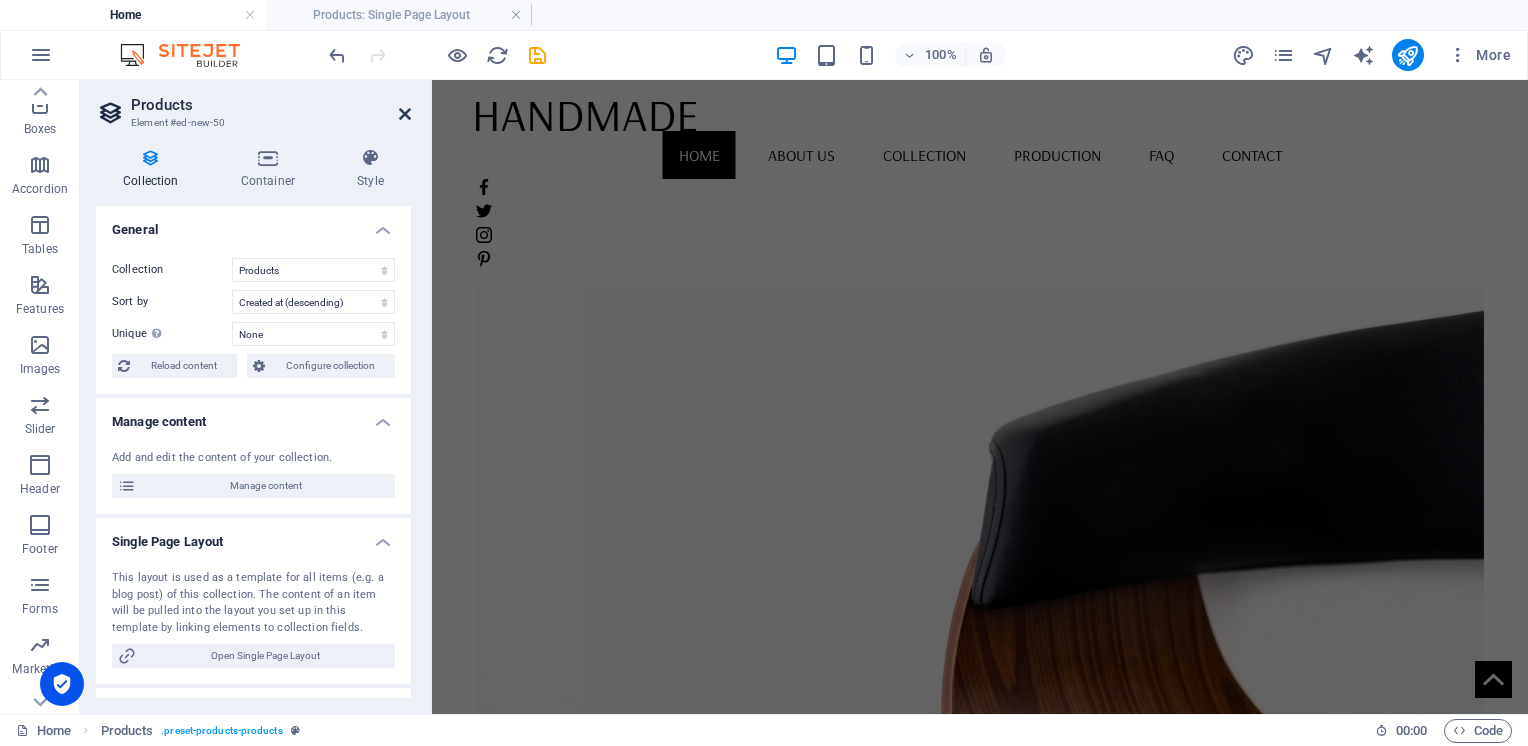 click at bounding box center (405, 114) 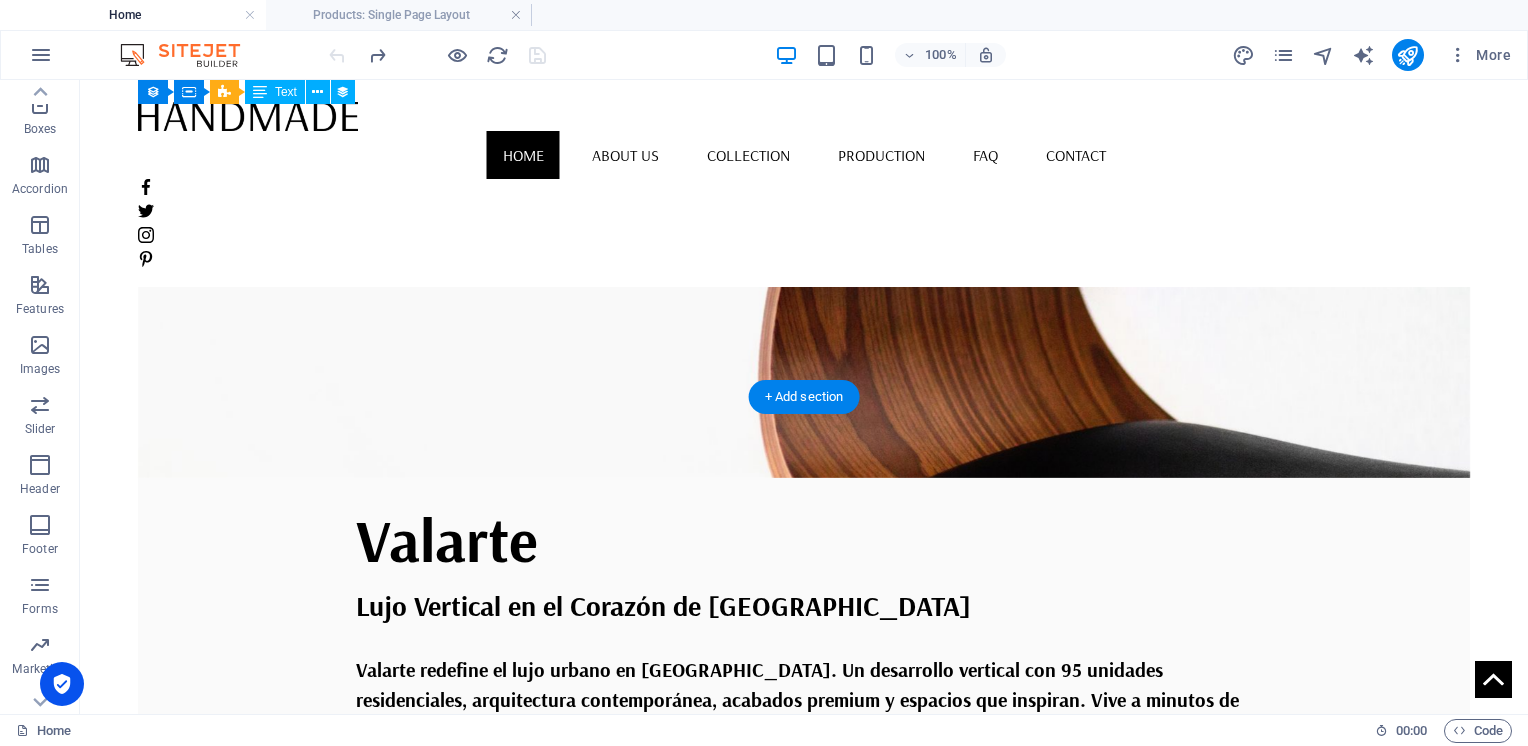 scroll, scrollTop: 0, scrollLeft: 0, axis: both 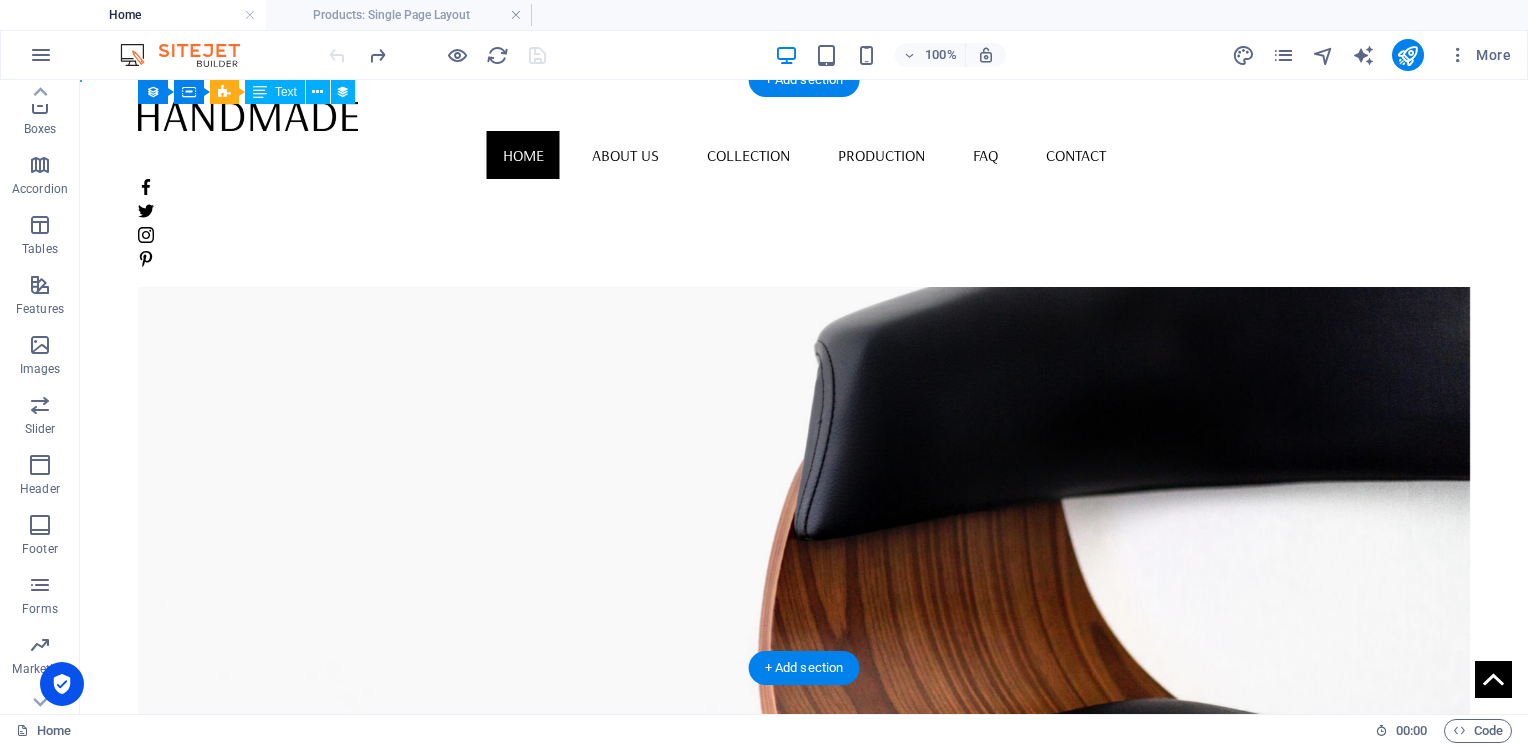 click at bounding box center [804, 462] 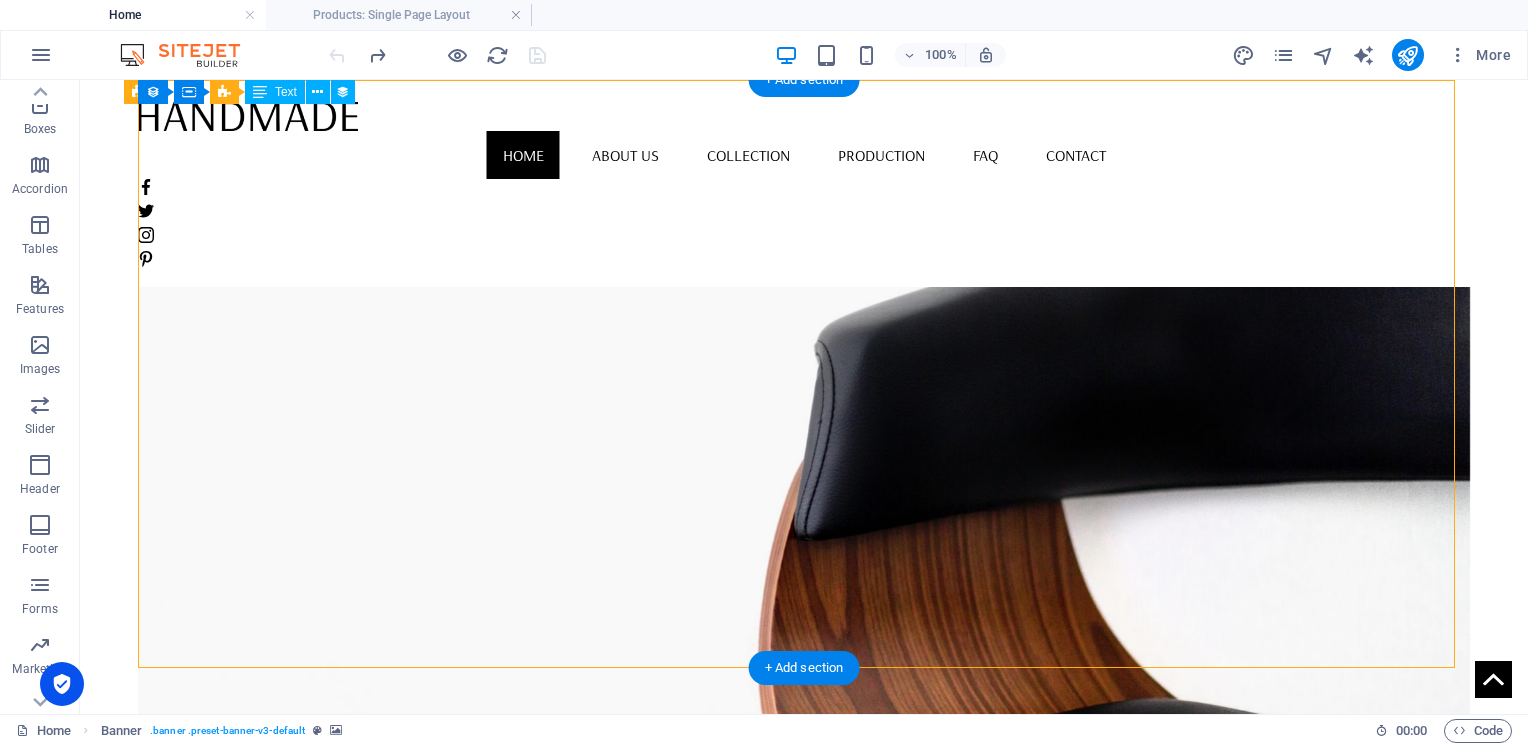 click at bounding box center [804, 462] 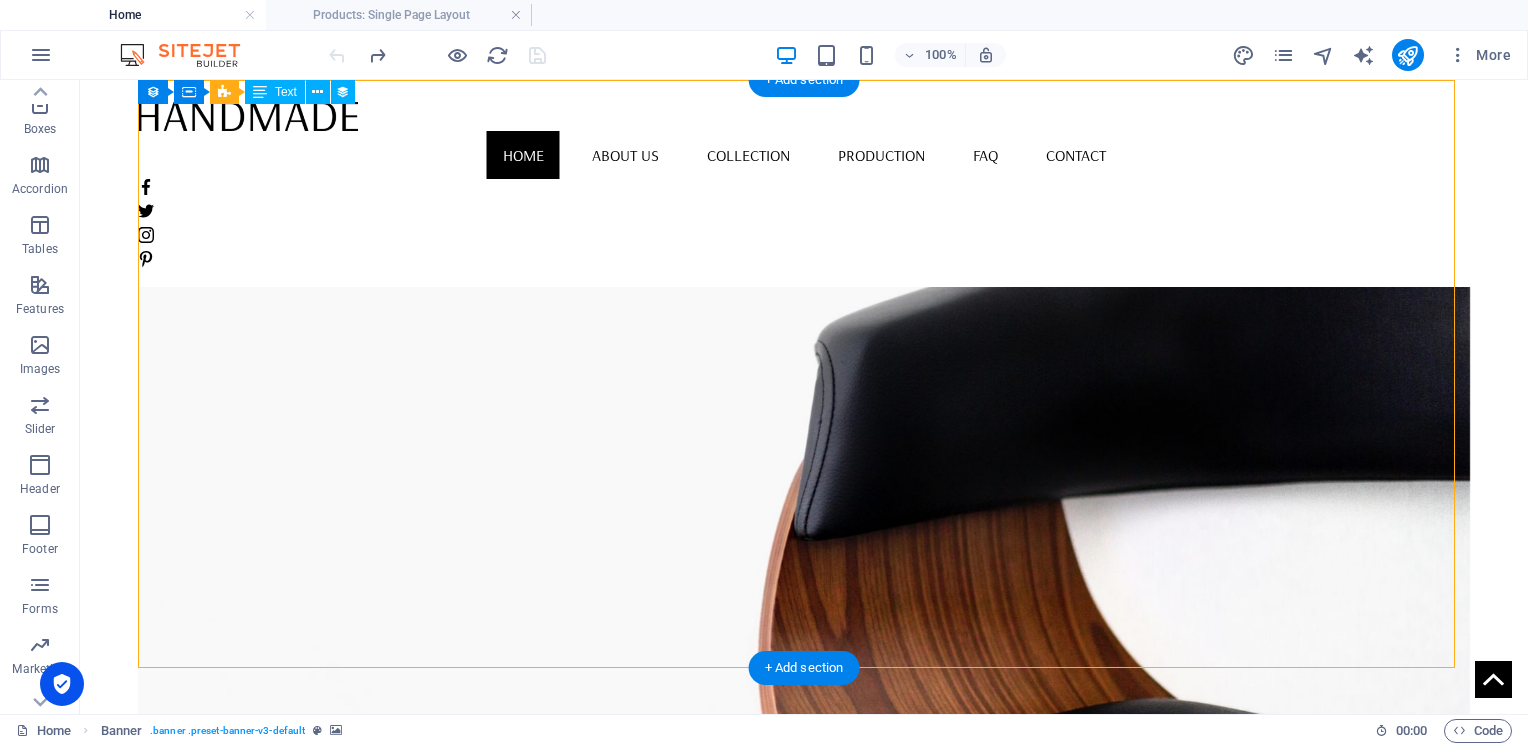 click at bounding box center (804, 462) 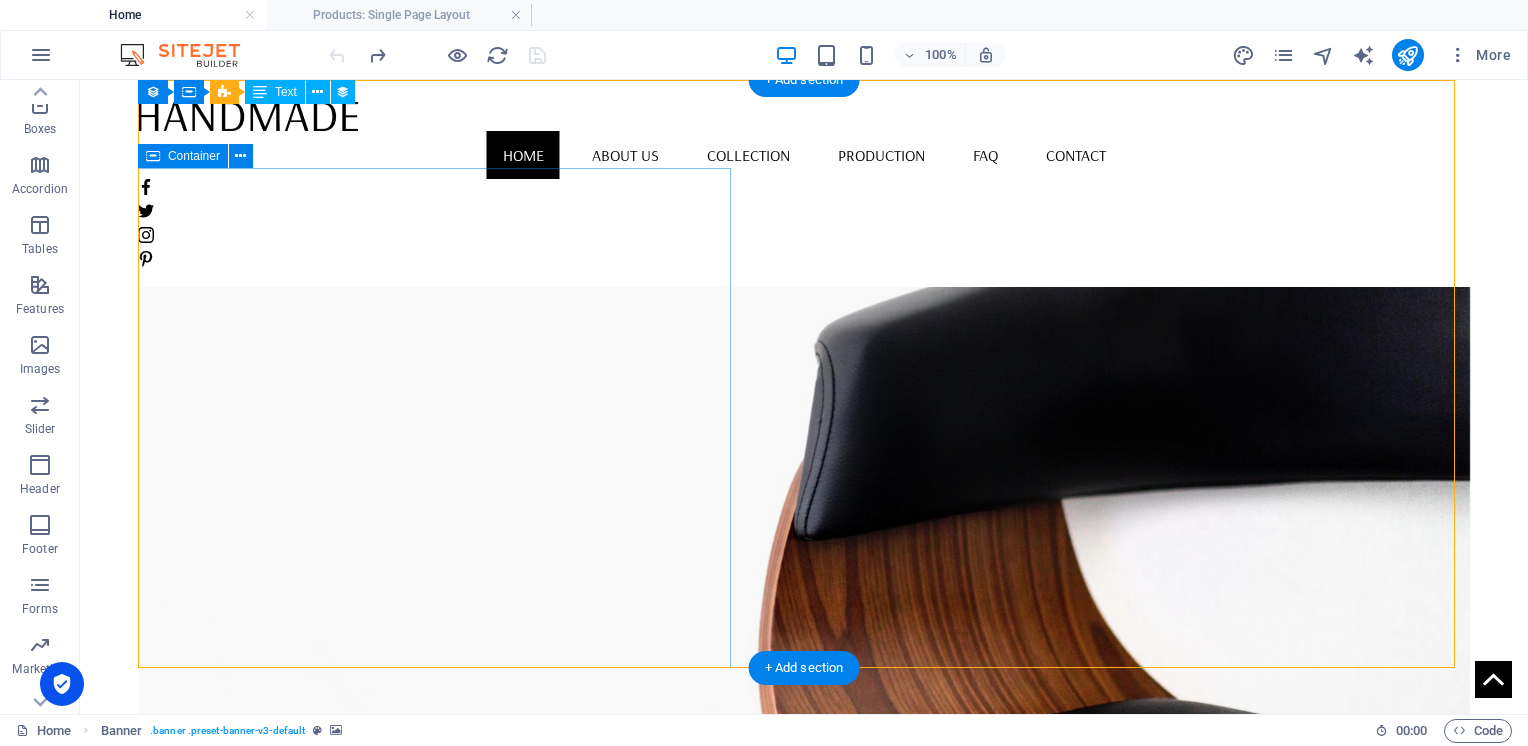 click on "Valarte Lujo Vertical en el Corazón de [GEOGRAPHIC_DATA] Valarte redefine el lujo urbano en [GEOGRAPHIC_DATA]. Un desarrollo vertical con 95 unidades residenciales, arquitectura contemporánea, acabados premium y espacios que inspiran. Vive a minutos de la playa, centros comerciales y puntos turísticos clave. Más información" at bounding box center (804, 940) 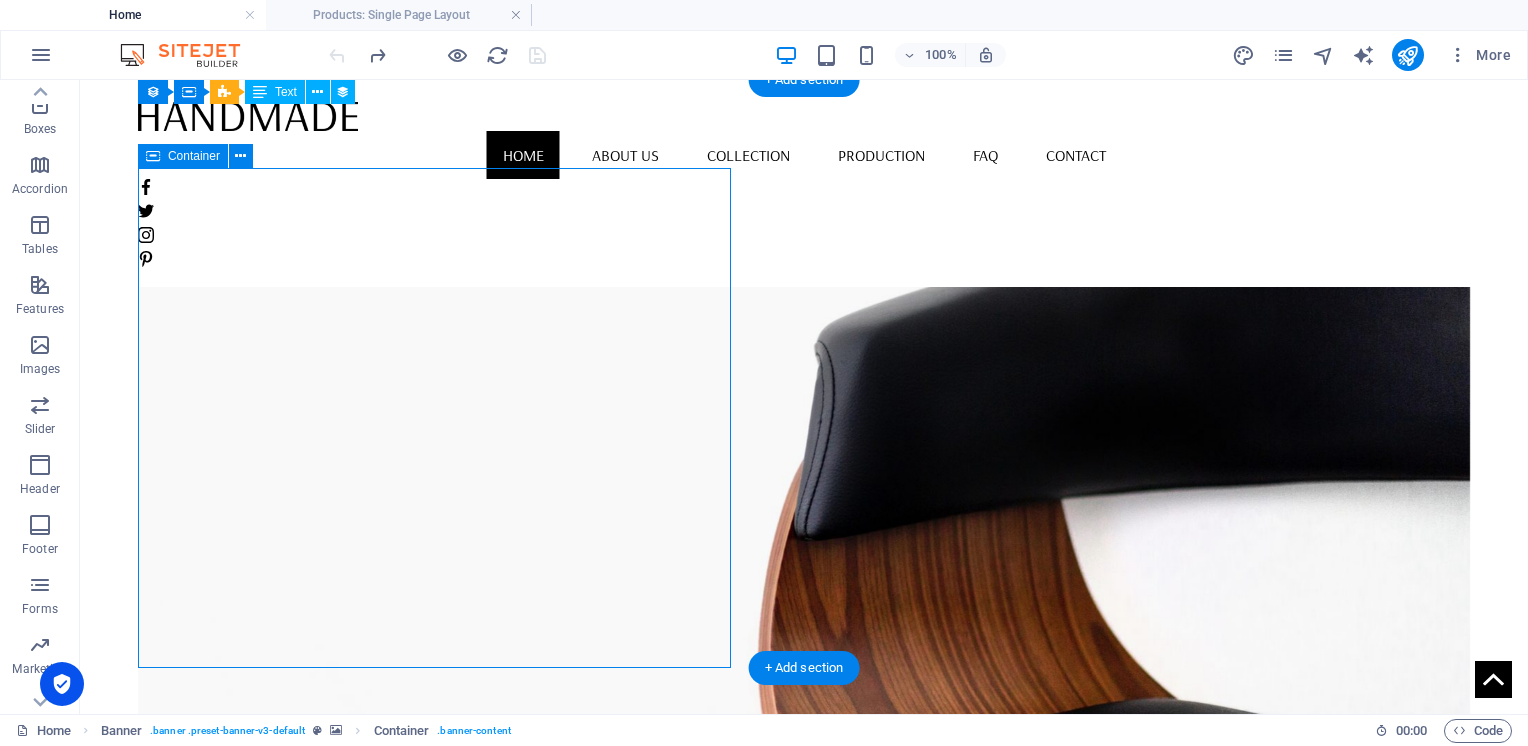 click on "Valarte Lujo Vertical en el Corazón de [GEOGRAPHIC_DATA] Valarte redefine el lujo urbano en [GEOGRAPHIC_DATA]. Un desarrollo vertical con 95 unidades residenciales, arquitectura contemporánea, acabados premium y espacios que inspiran. Vive a minutos de la playa, centros comerciales y puntos turísticos clave. Más información" at bounding box center (804, 940) 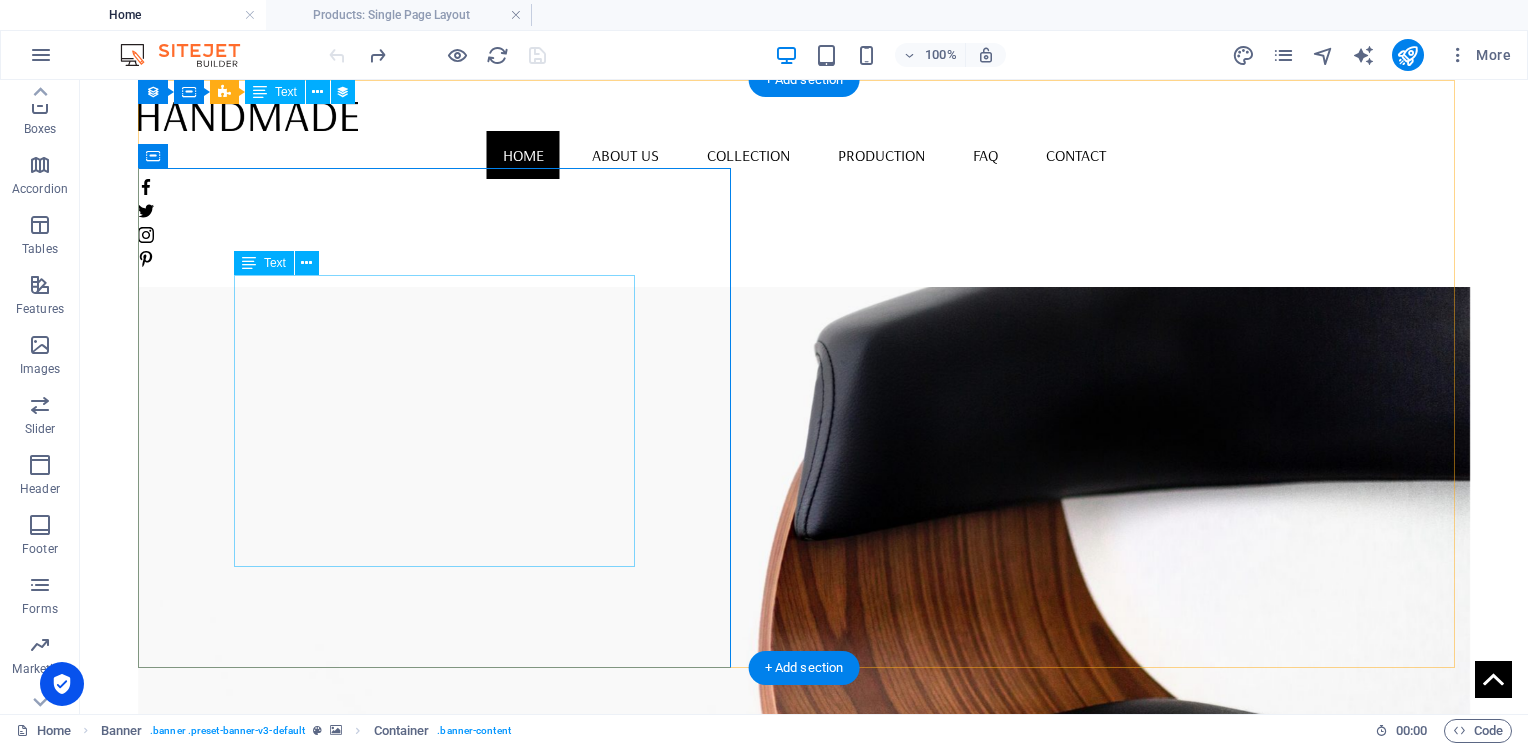click on "Lujo Vertical en el Corazón de [GEOGRAPHIC_DATA] Valarte redefine el lujo urbano en [GEOGRAPHIC_DATA]. Un desarrollo vertical con 95 unidades residenciales, arquitectura contemporánea, acabados premium y espacios que inspiran. Vive a minutos de la playa, centros comerciales y puntos turísticos clave." at bounding box center [804, 943] 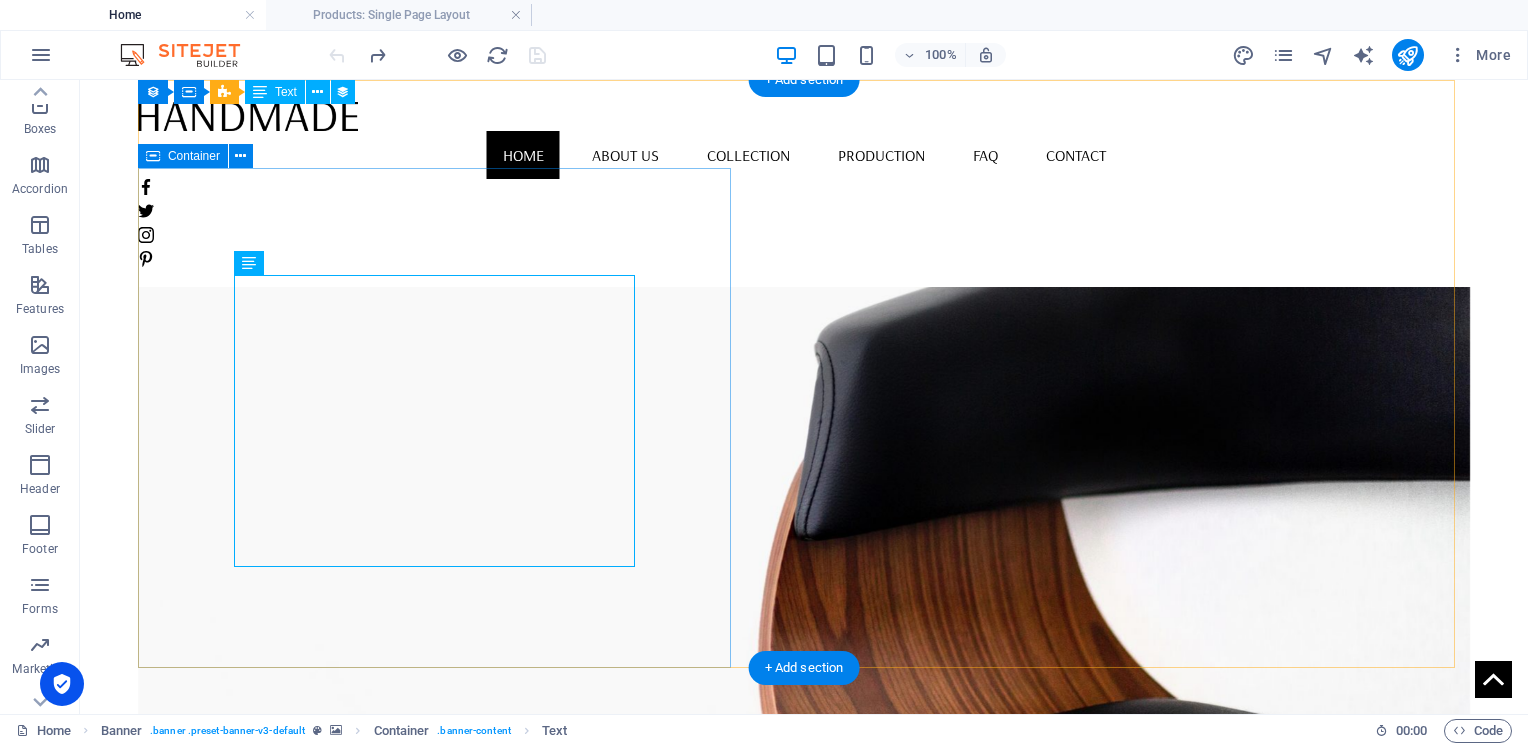 click on "Valarte Lujo Vertical en el Corazón de [GEOGRAPHIC_DATA] Valarte redefine el lujo urbano en [GEOGRAPHIC_DATA]. Un desarrollo vertical con 95 unidades residenciales, arquitectura contemporánea, acabados premium y espacios que inspiran. Vive a minutos de la playa, centros comerciales y puntos turísticos clave. Más información" at bounding box center [804, 940] 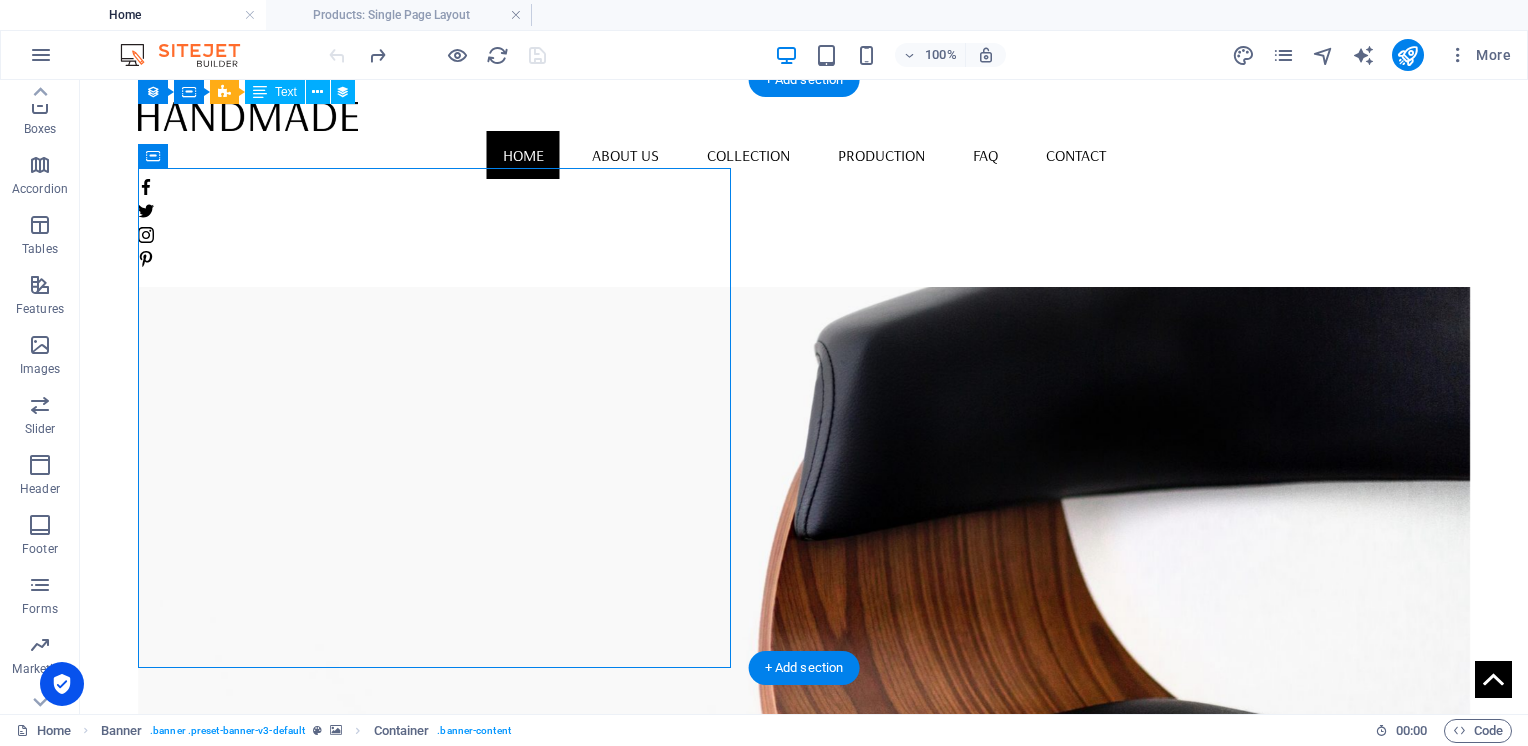 click at bounding box center [804, 462] 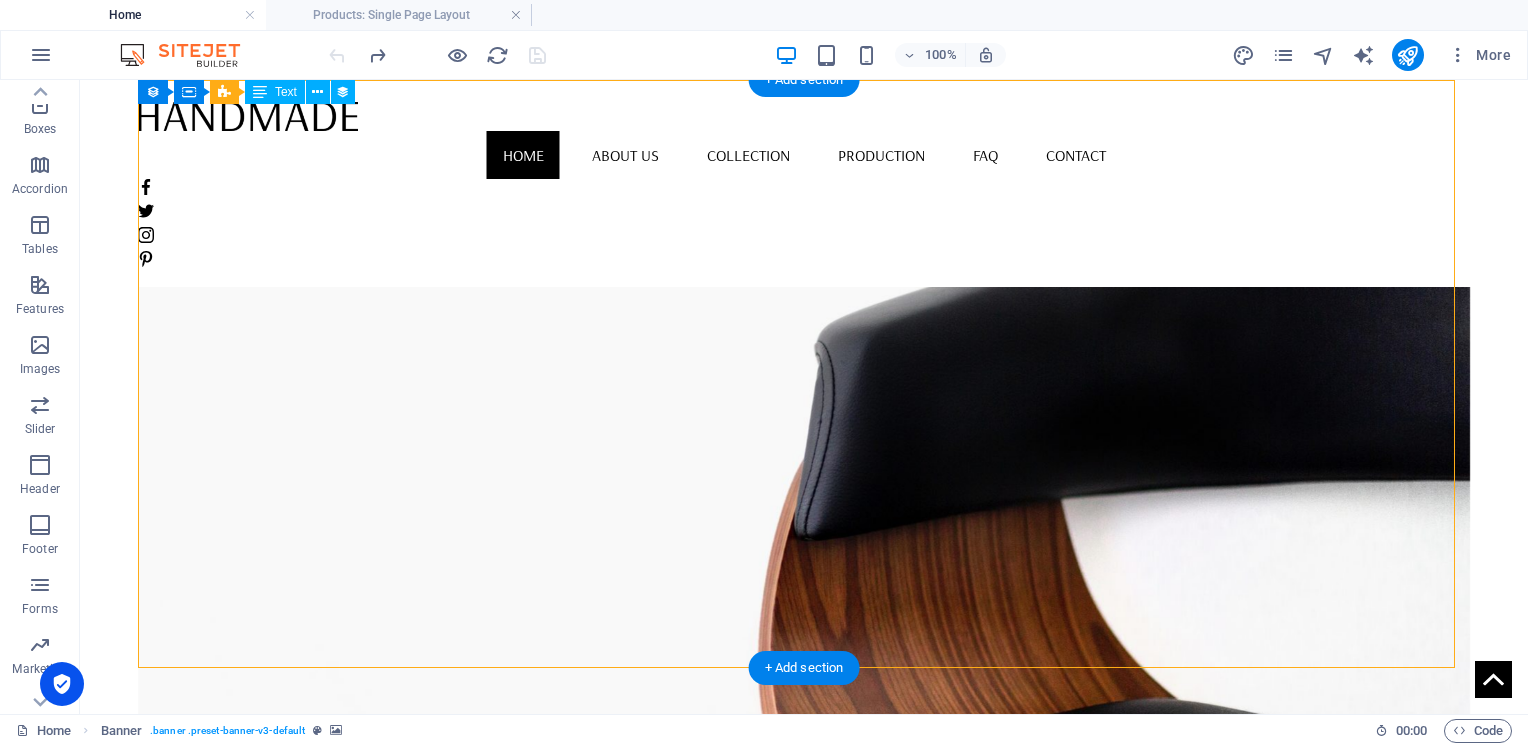 click at bounding box center (804, 462) 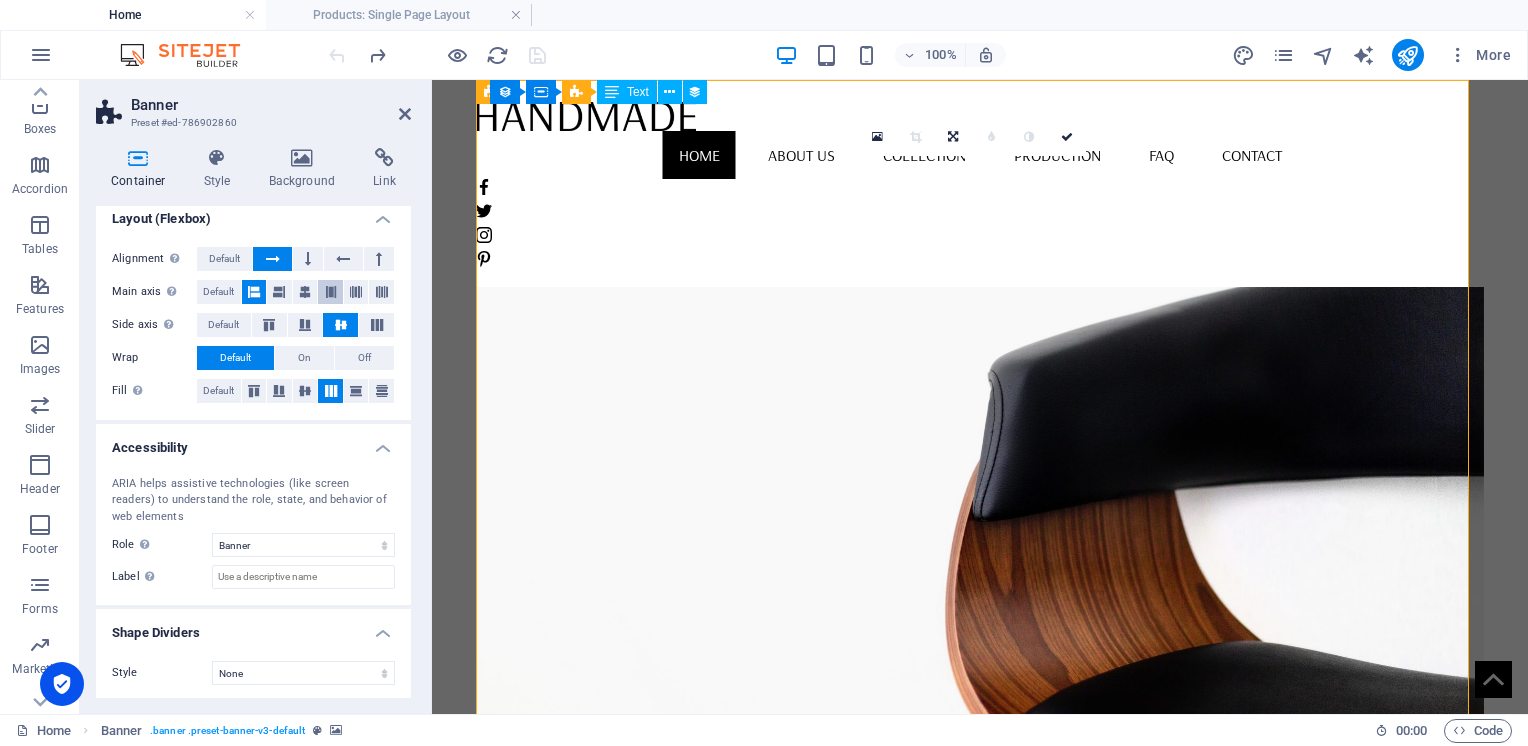 scroll, scrollTop: 315, scrollLeft: 0, axis: vertical 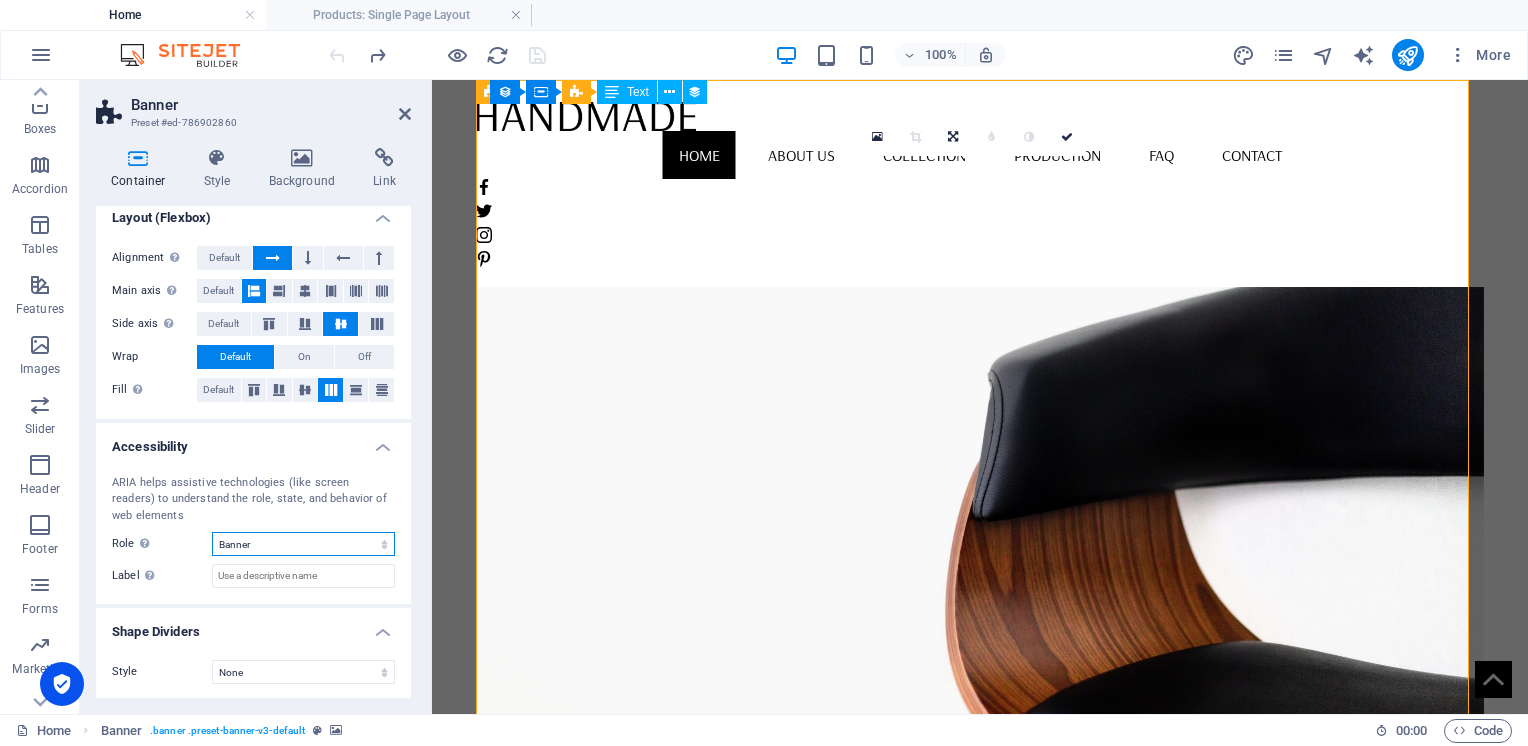 click on "None Alert Article Banner Comment Complementary Dialog Footer Header Marquee Presentation Region Section Separator Status Timer" at bounding box center (303, 544) 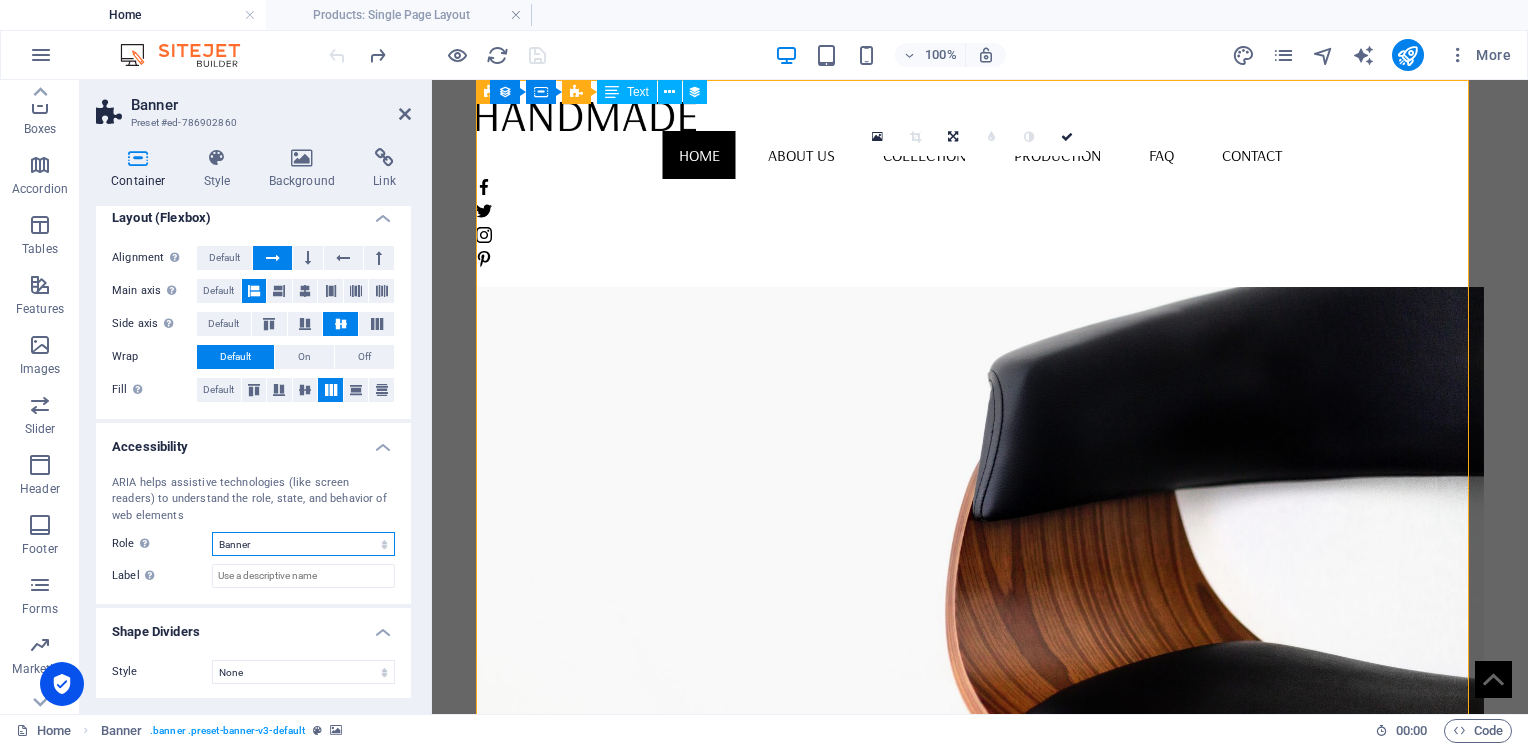 click on "None Alert Article Banner Comment Complementary Dialog Footer Header Marquee Presentation Region Section Separator Status Timer" at bounding box center [303, 544] 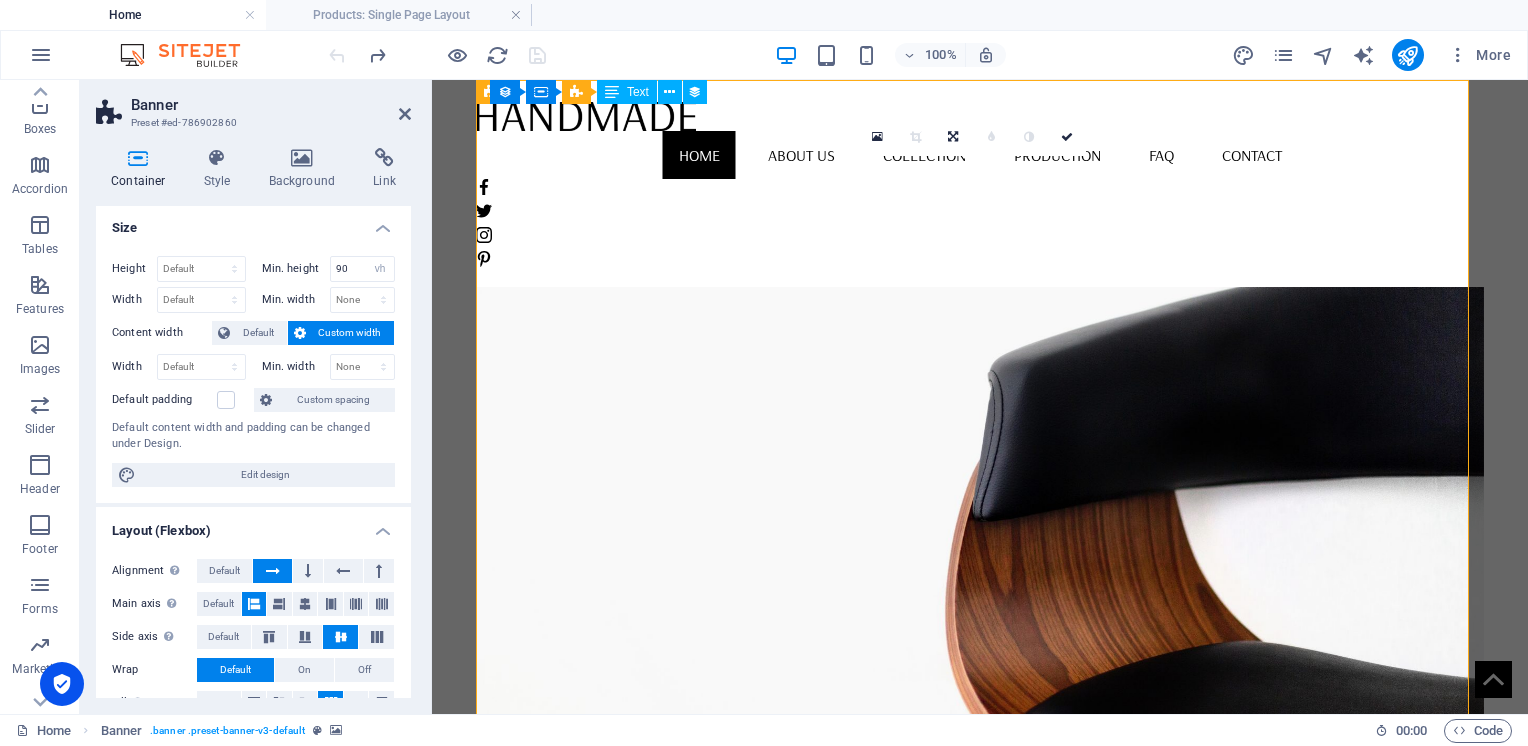 scroll, scrollTop: 0, scrollLeft: 0, axis: both 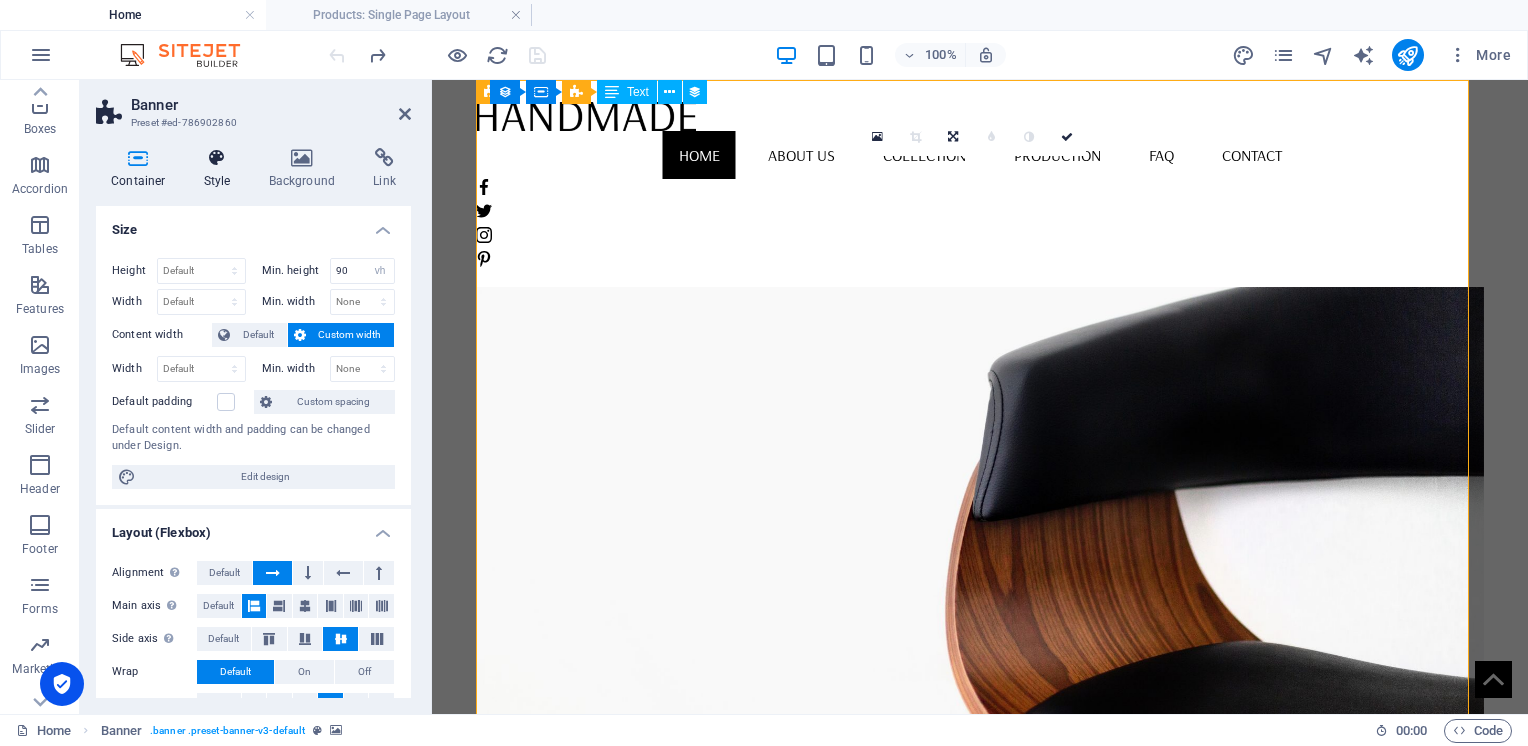 click at bounding box center [217, 158] 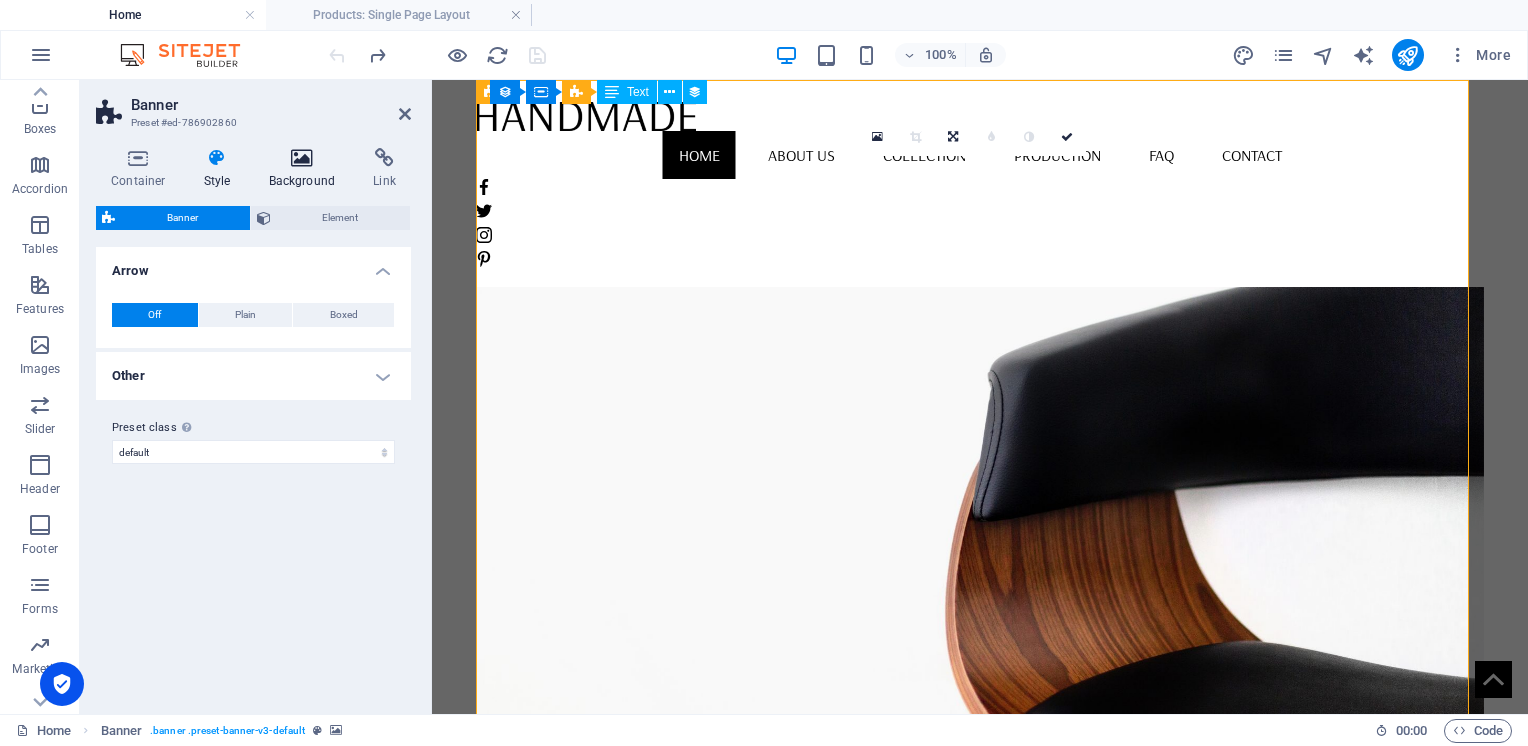 click at bounding box center (302, 158) 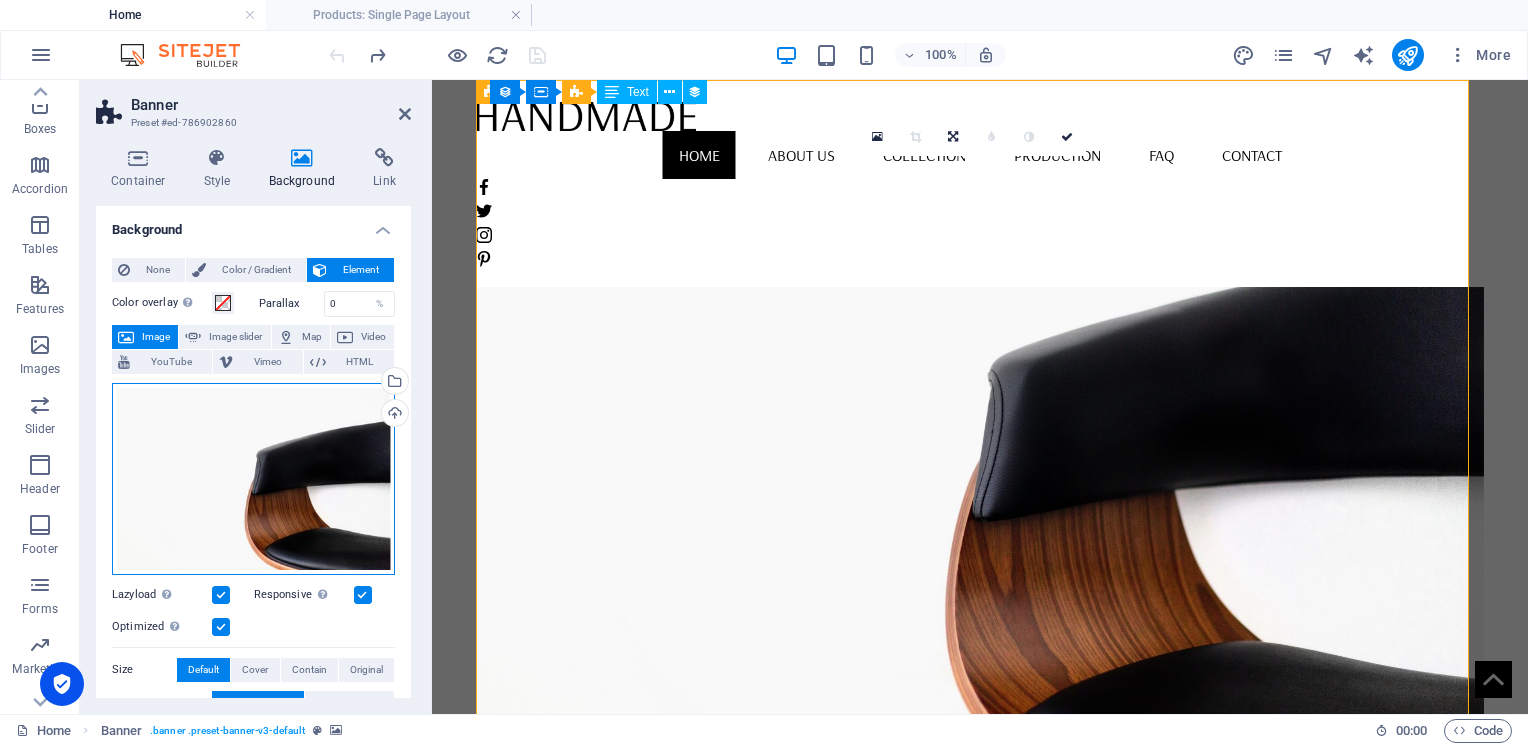 click on "Drag files here, click to choose files or select files from Files or our free stock photos & videos" at bounding box center (253, 479) 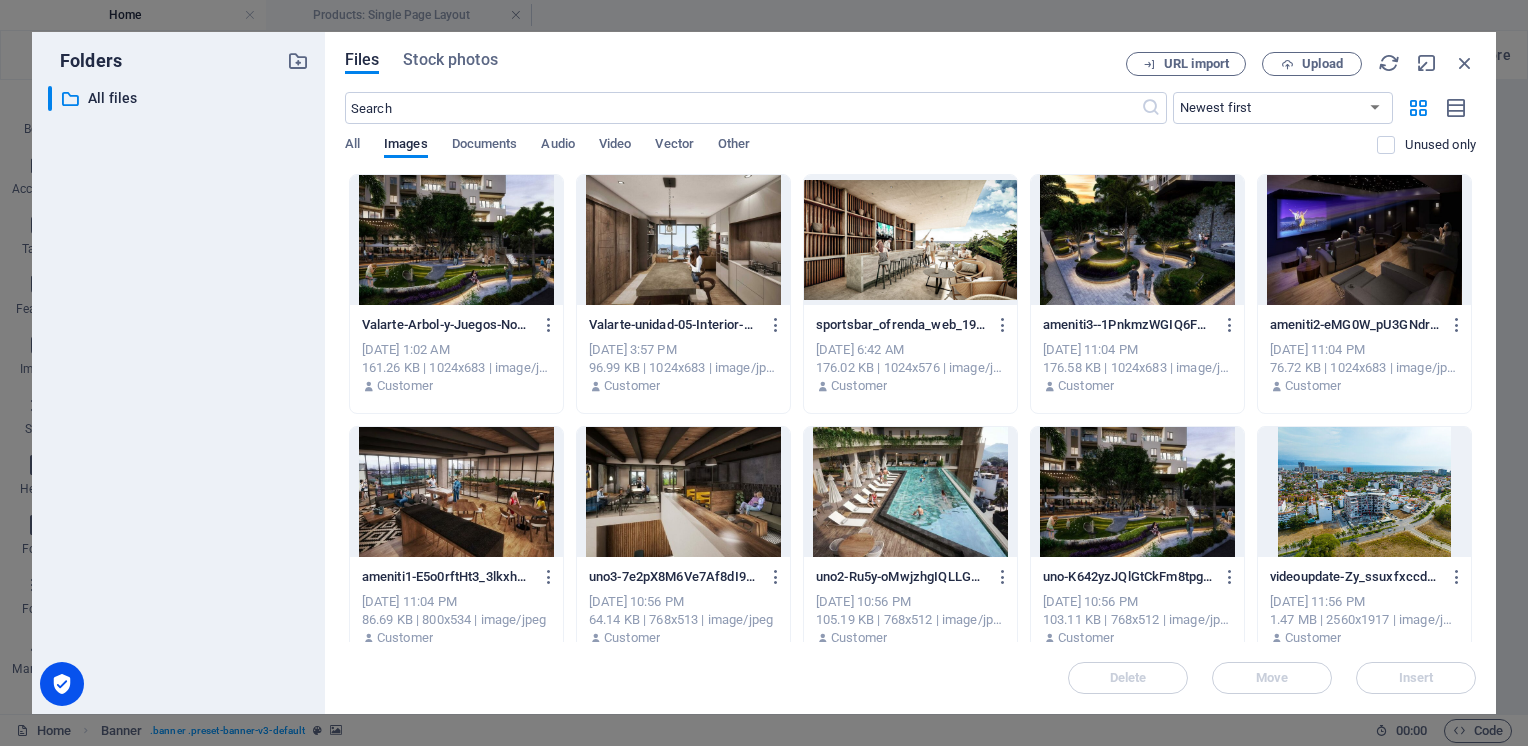 click at bounding box center (1364, 492) 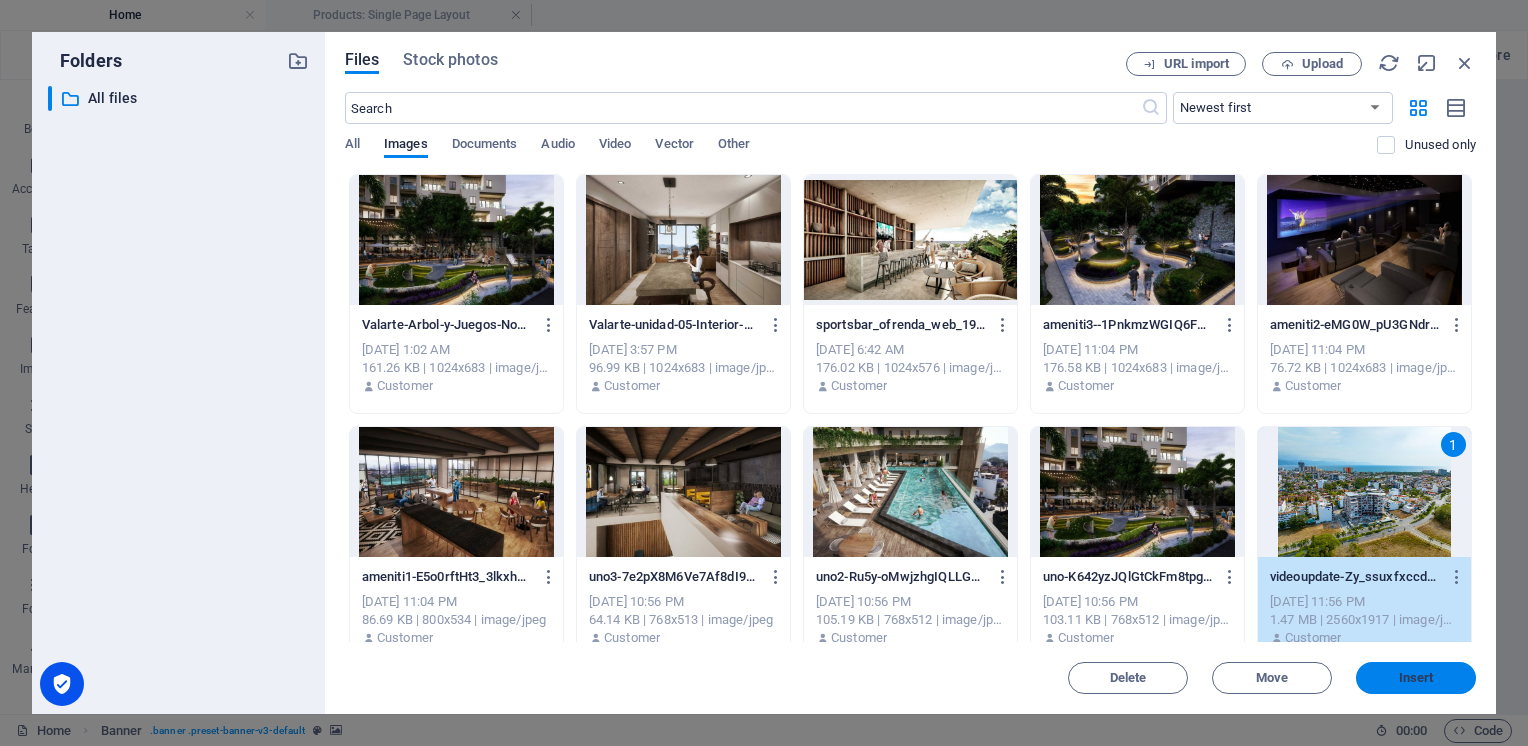 drag, startPoint x: 1409, startPoint y: 680, endPoint x: 974, endPoint y: 597, distance: 442.8476 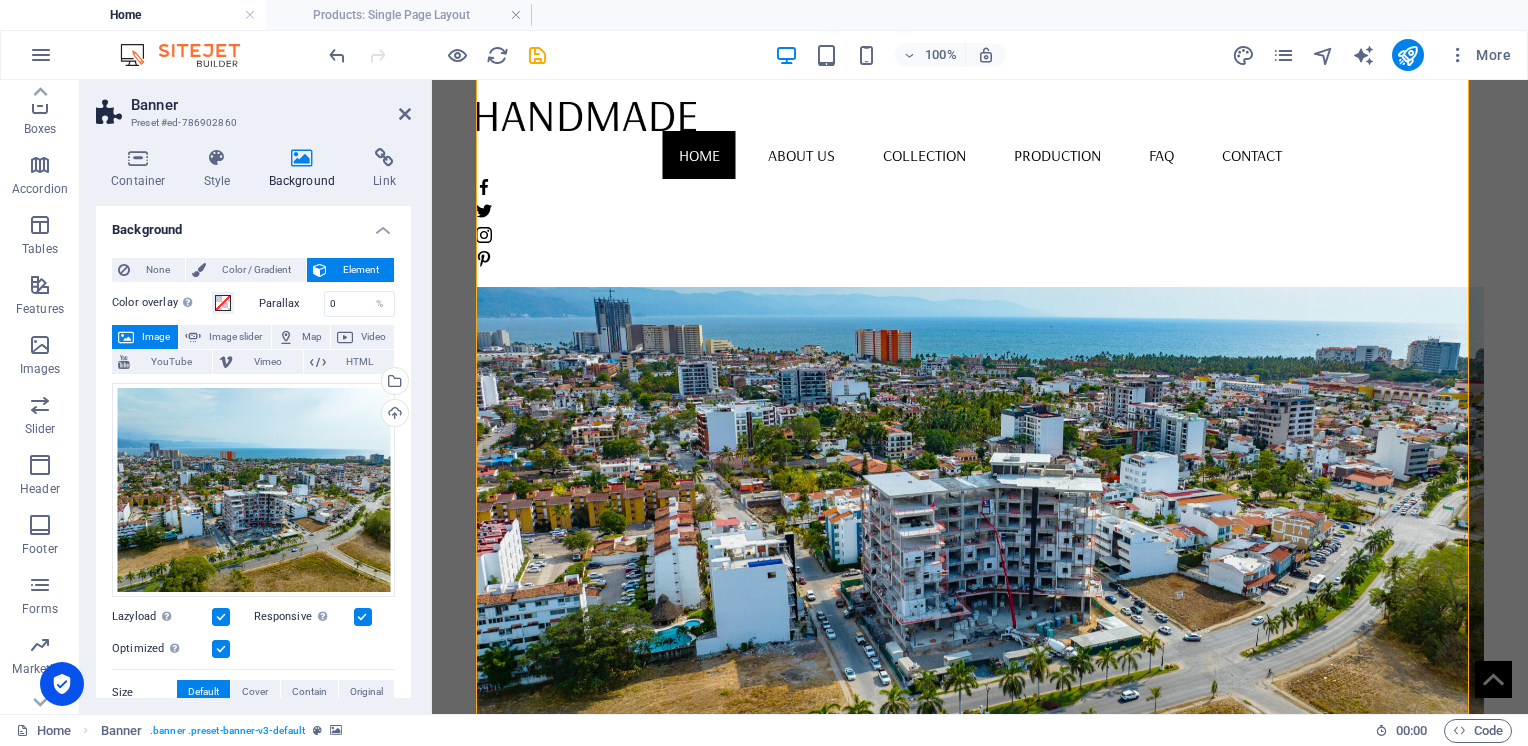 scroll, scrollTop: 100, scrollLeft: 0, axis: vertical 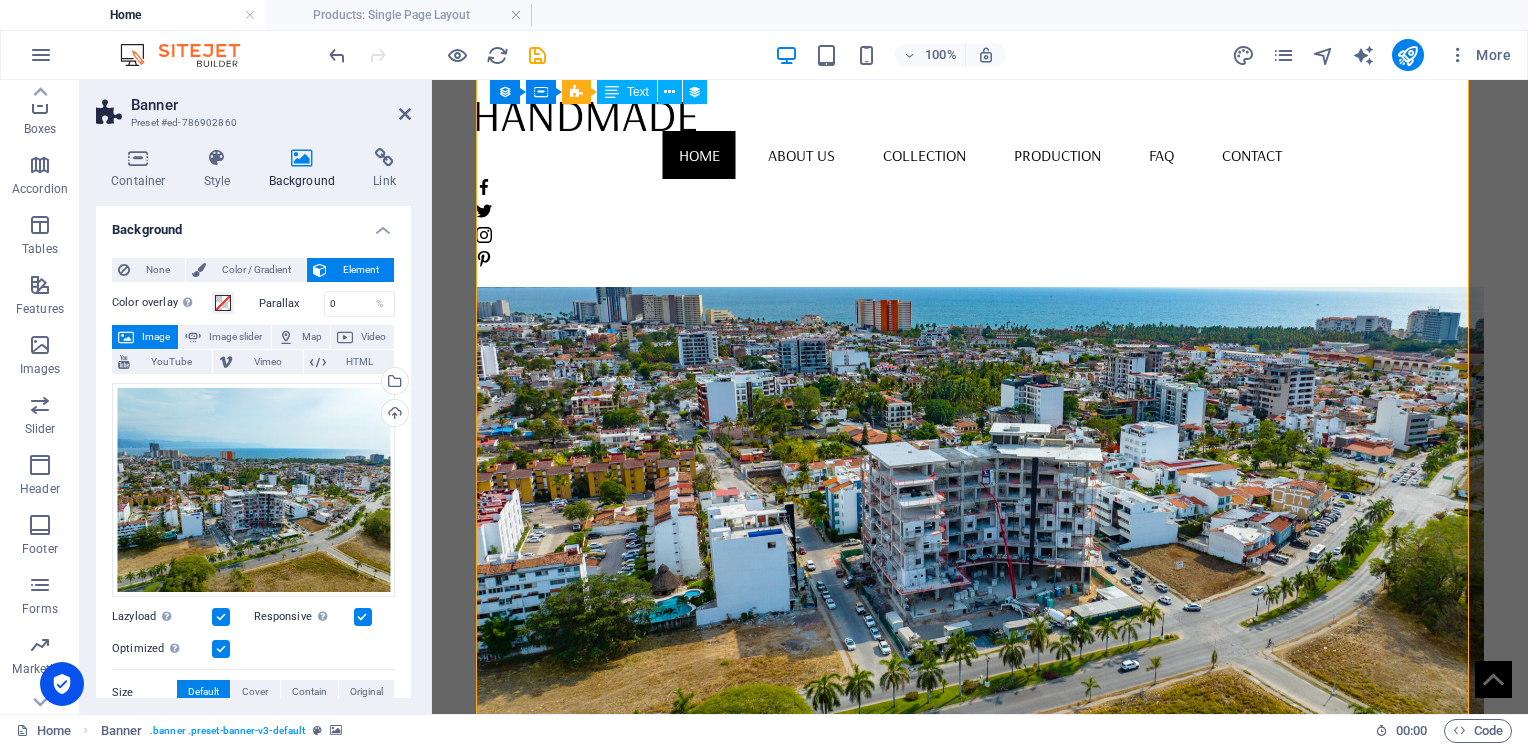 click on "Image" at bounding box center [156, 337] 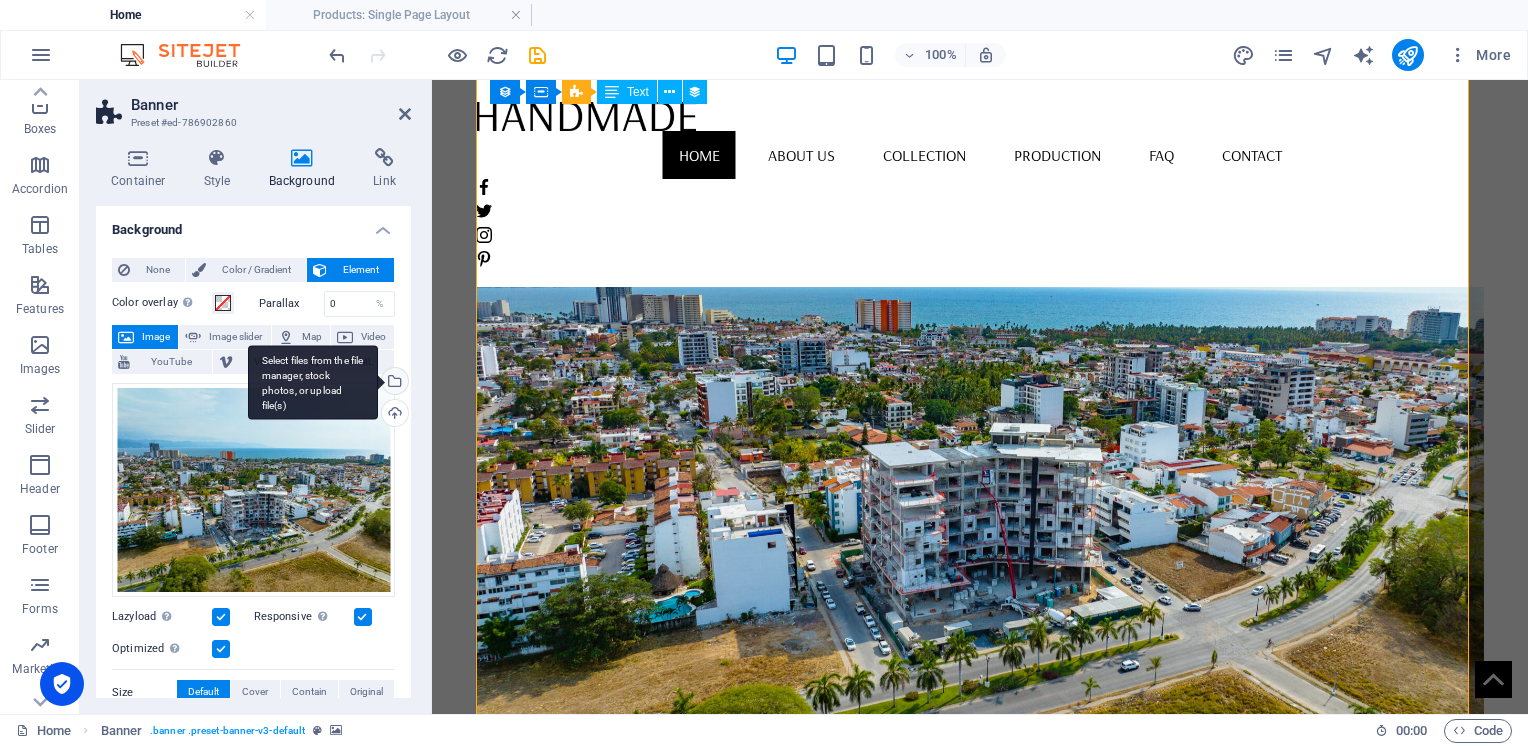 click on "Select files from the file manager, stock photos, or upload file(s)" at bounding box center [393, 383] 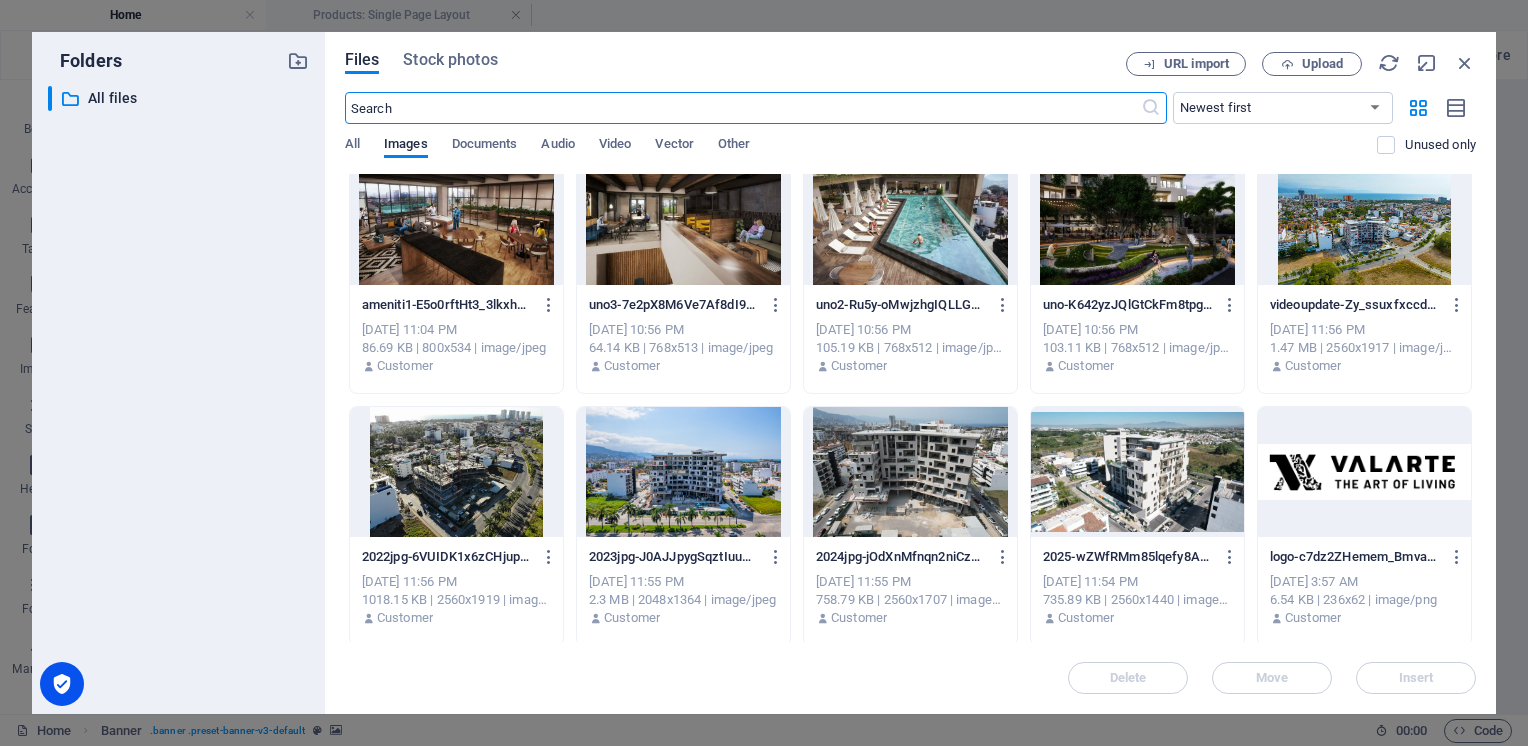 scroll, scrollTop: 275, scrollLeft: 0, axis: vertical 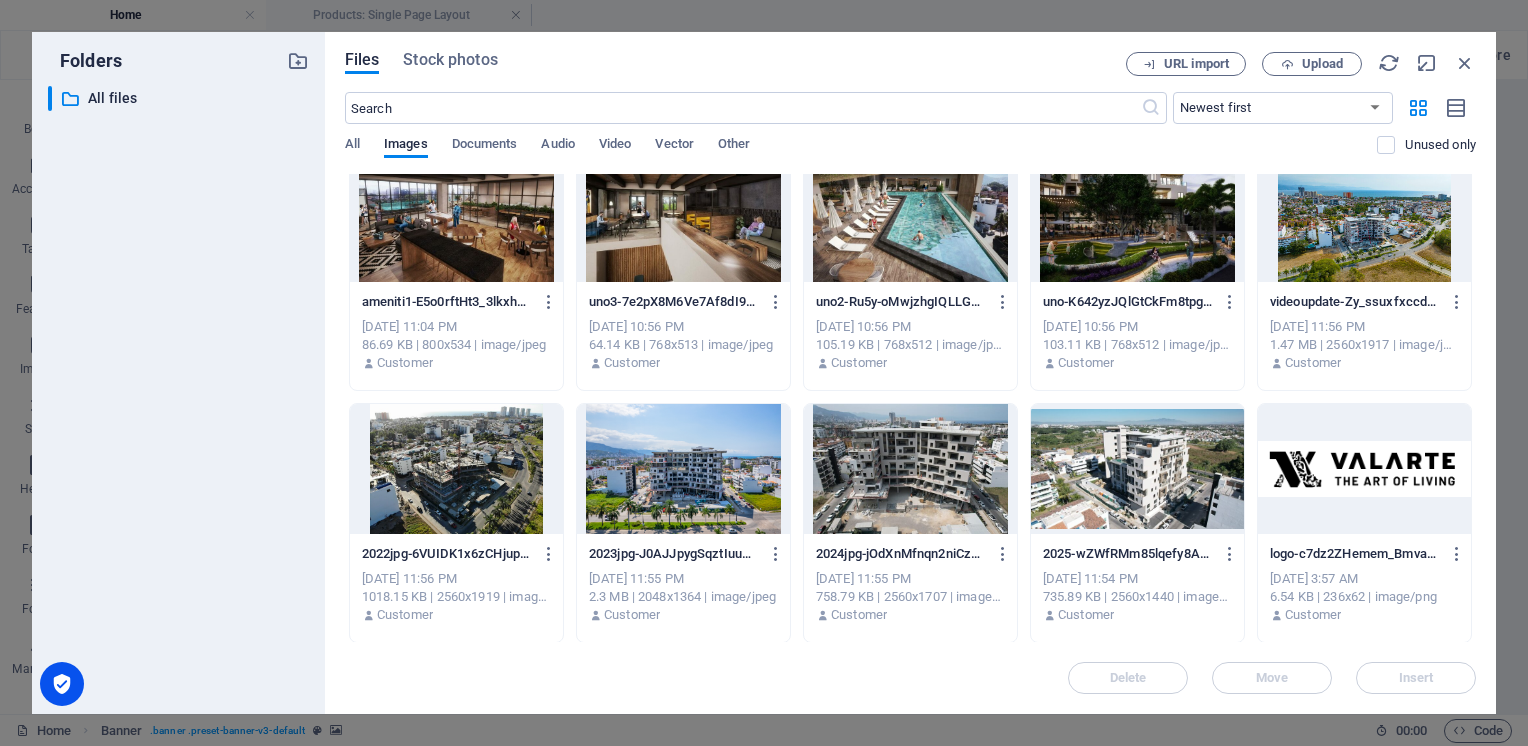 click at bounding box center (910, 469) 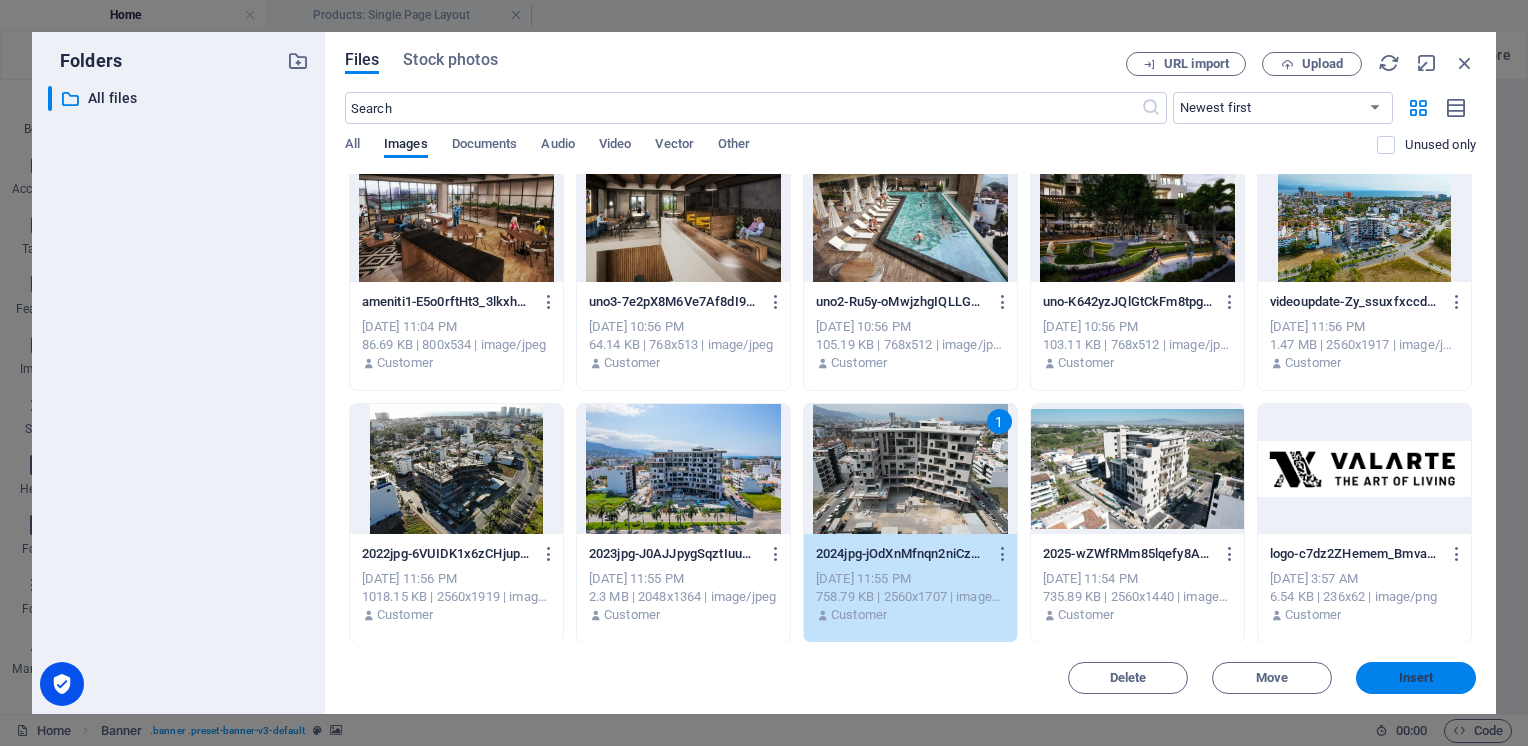 click on "Insert" at bounding box center (1416, 678) 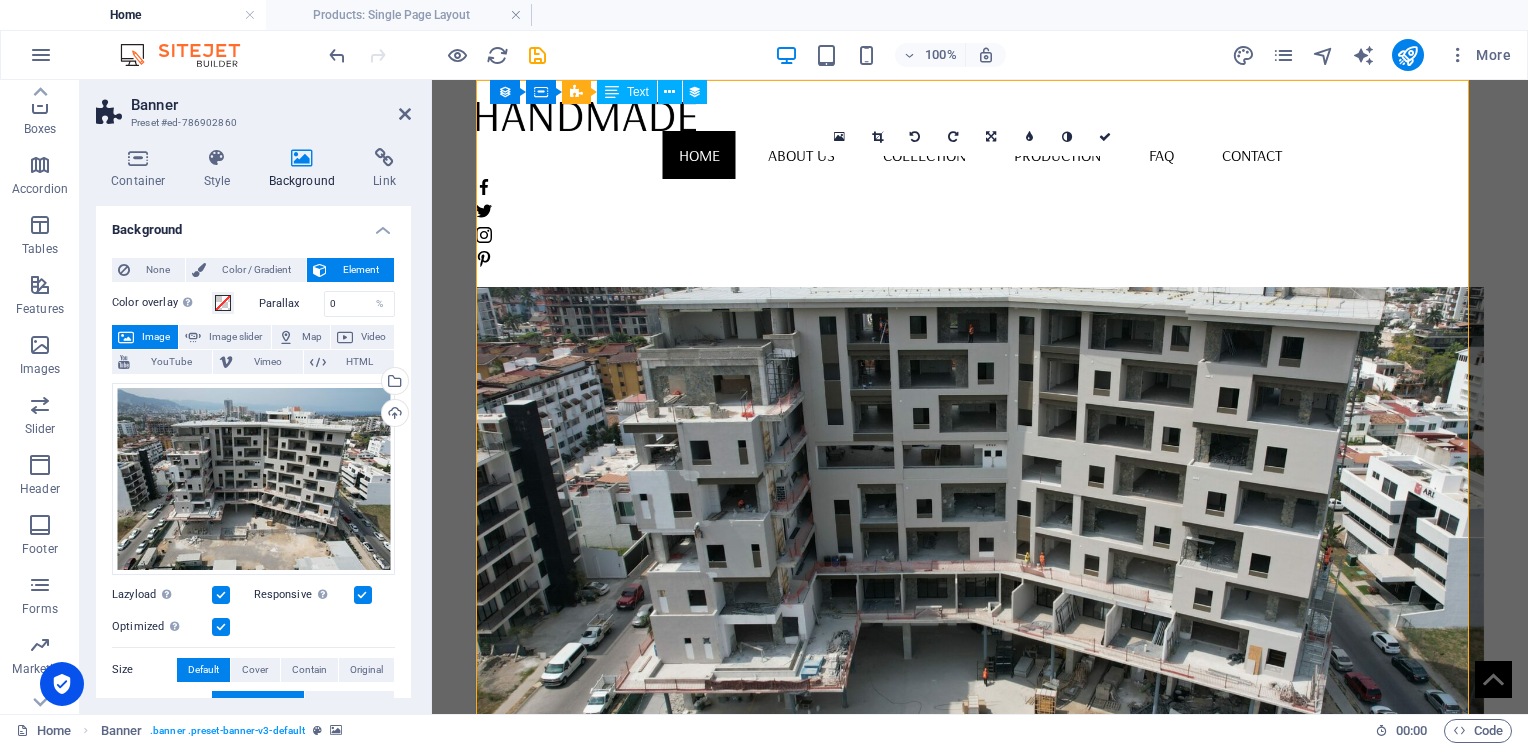 scroll, scrollTop: 0, scrollLeft: 0, axis: both 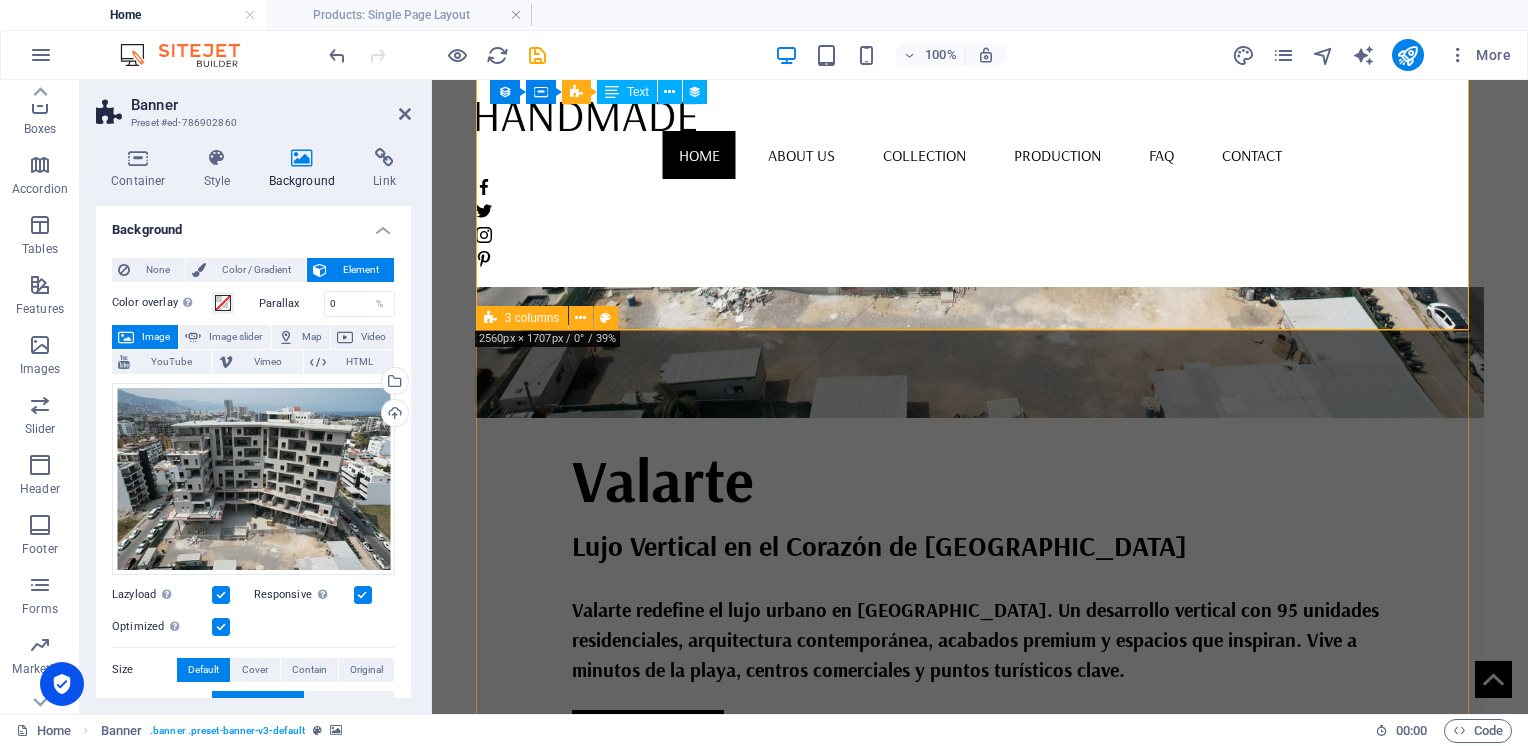 click on "Sobre el desarollo Ubicación estratégica Amenidades" at bounding box center (980, 1601) 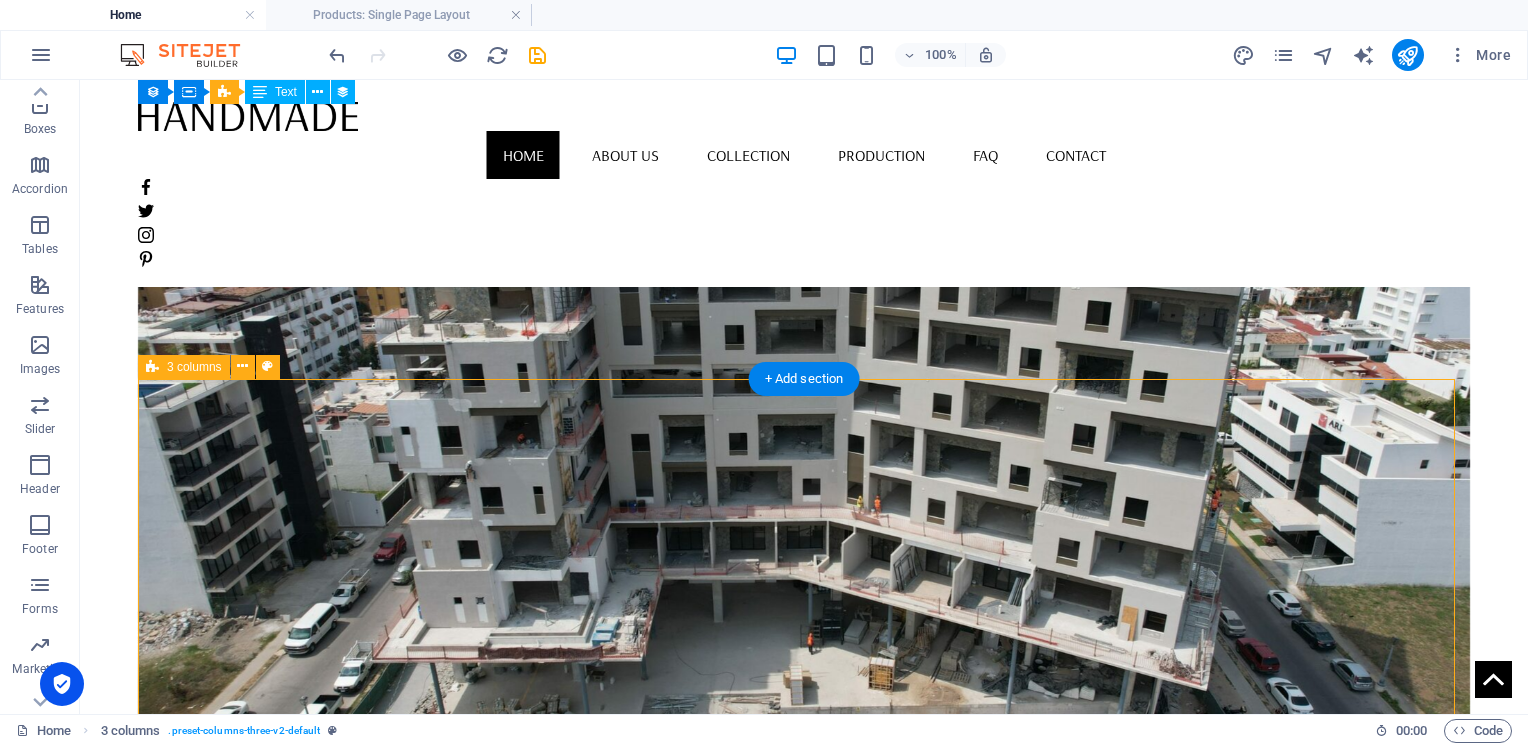 scroll, scrollTop: 0, scrollLeft: 0, axis: both 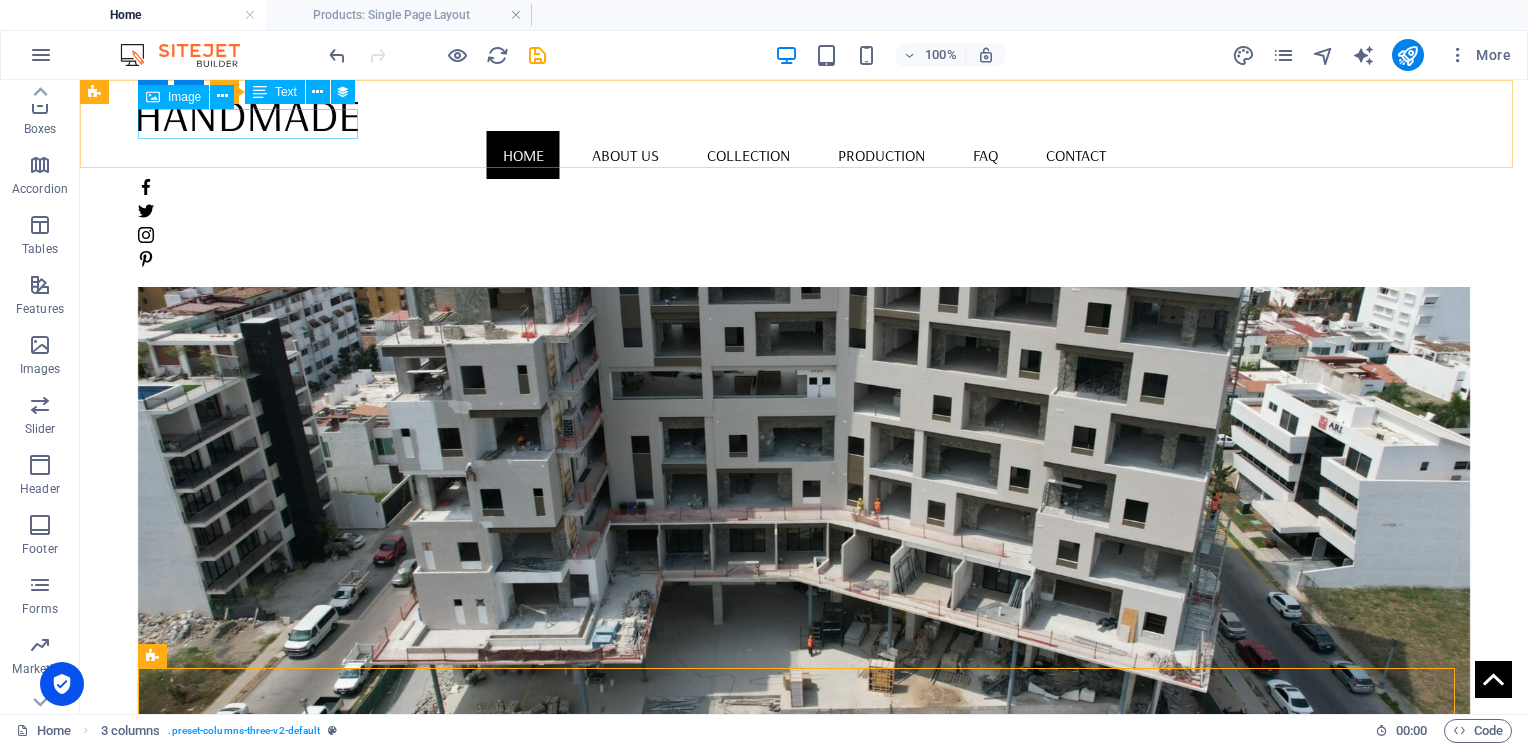 click at bounding box center [804, 115] 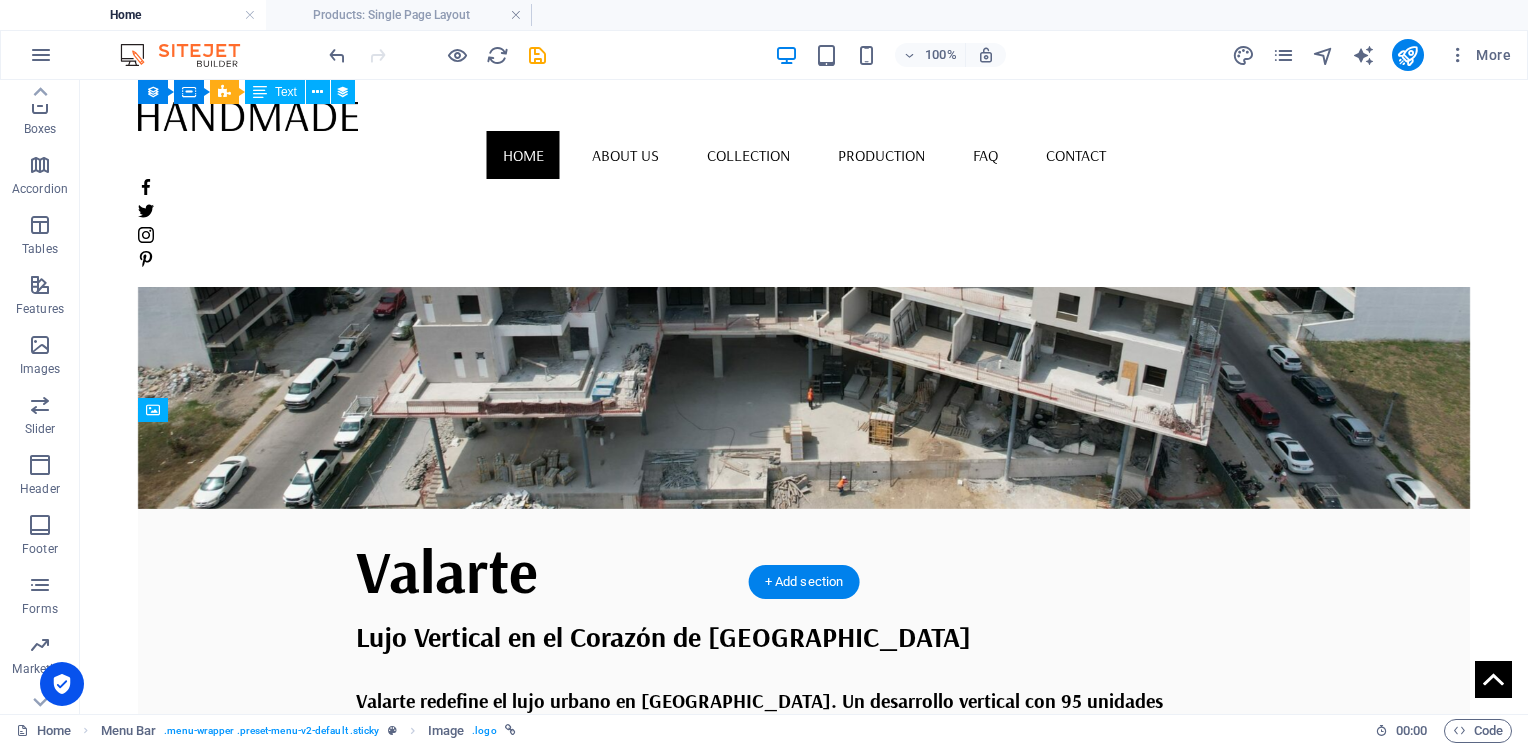 scroll, scrollTop: 0, scrollLeft: 0, axis: both 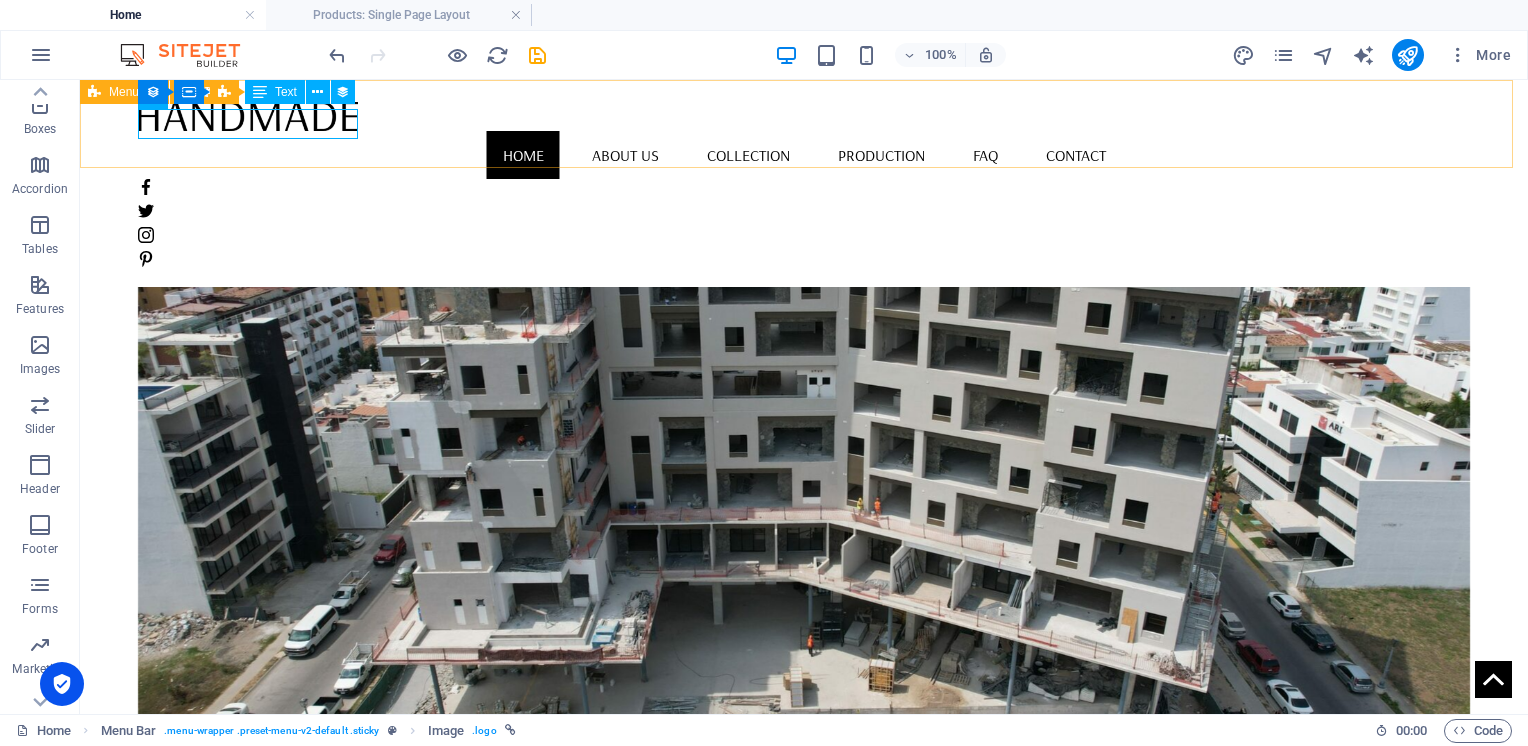 click on "Home About us Collection Production FAQ Contact" at bounding box center [804, 183] 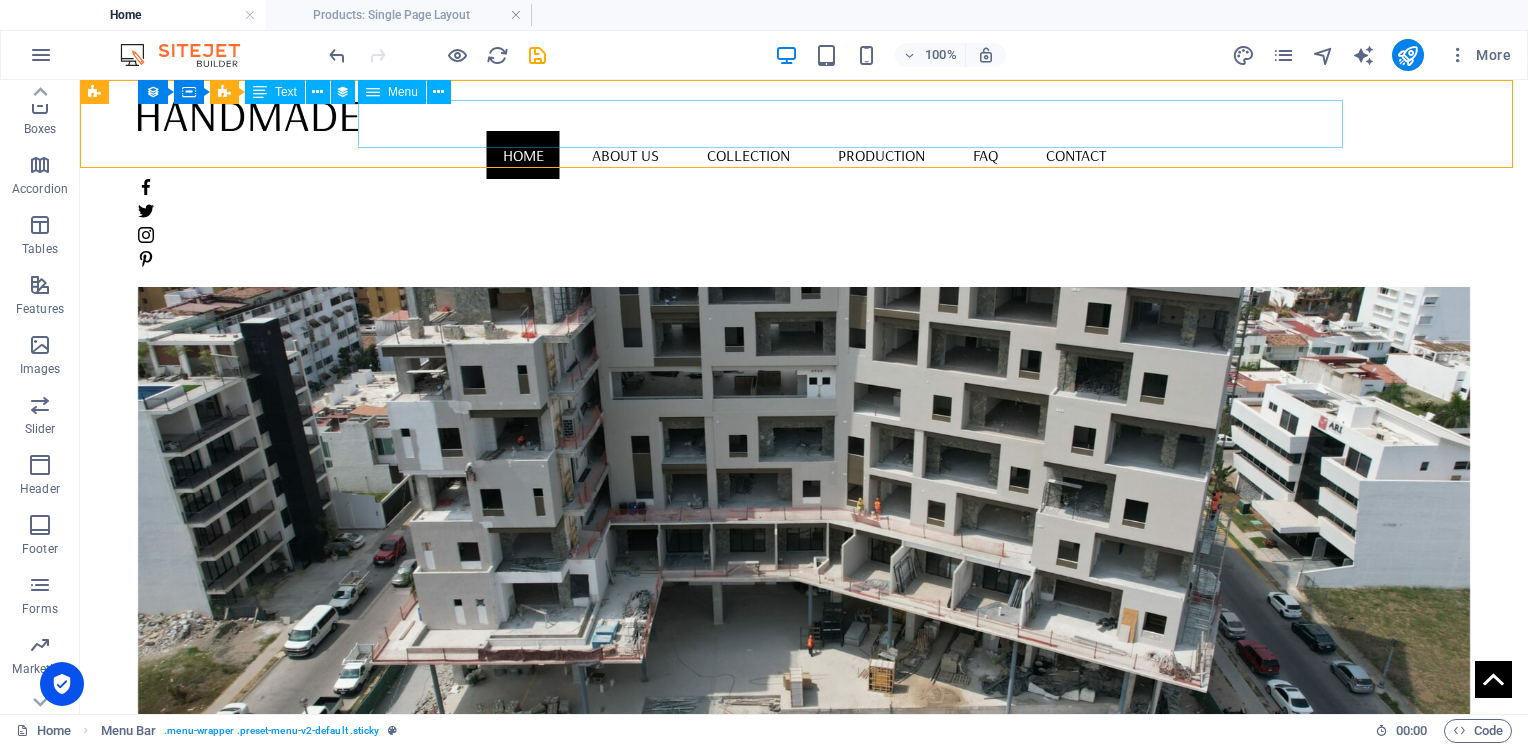 click on "Home About us Collection Production FAQ Contact" at bounding box center [804, 155] 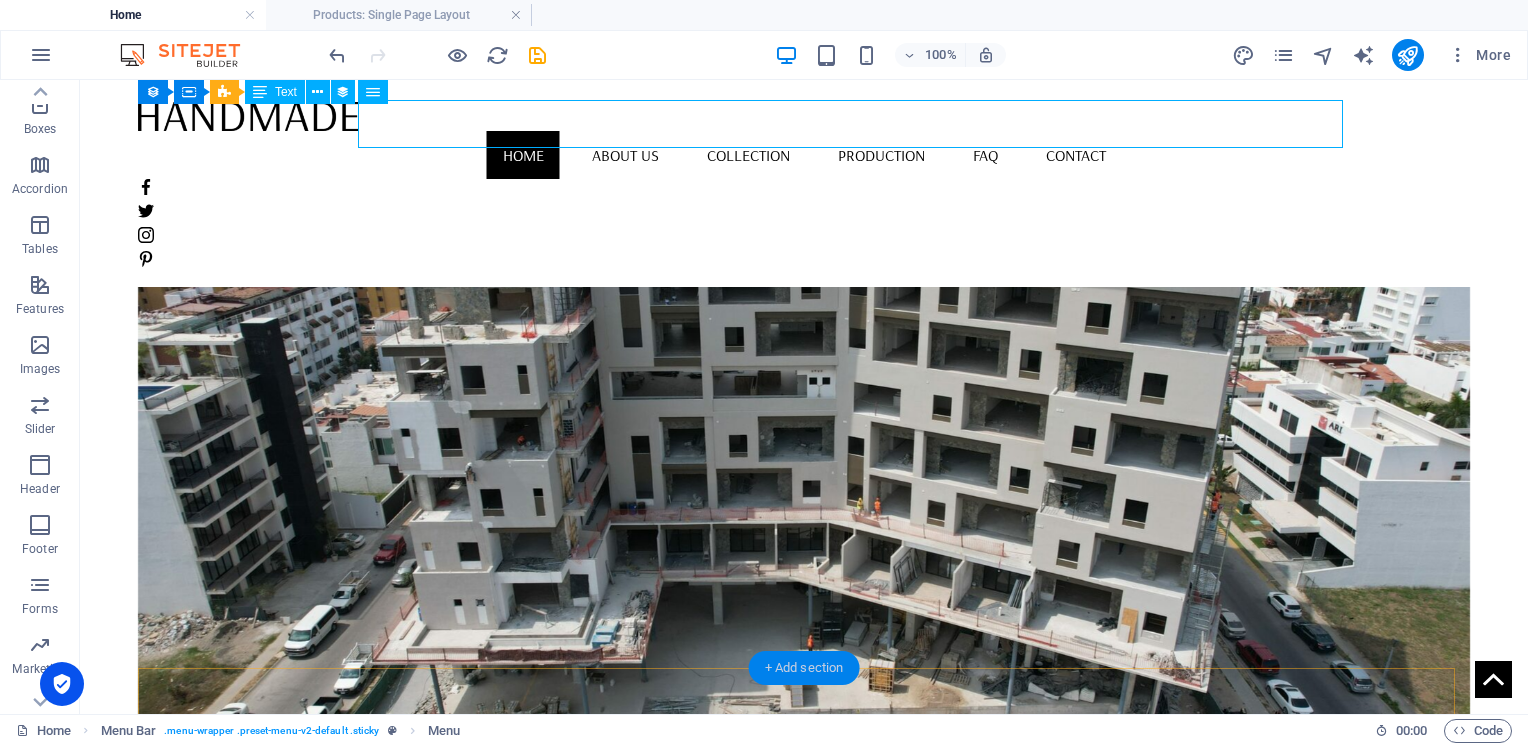 click on "+ Add section" at bounding box center [804, 668] 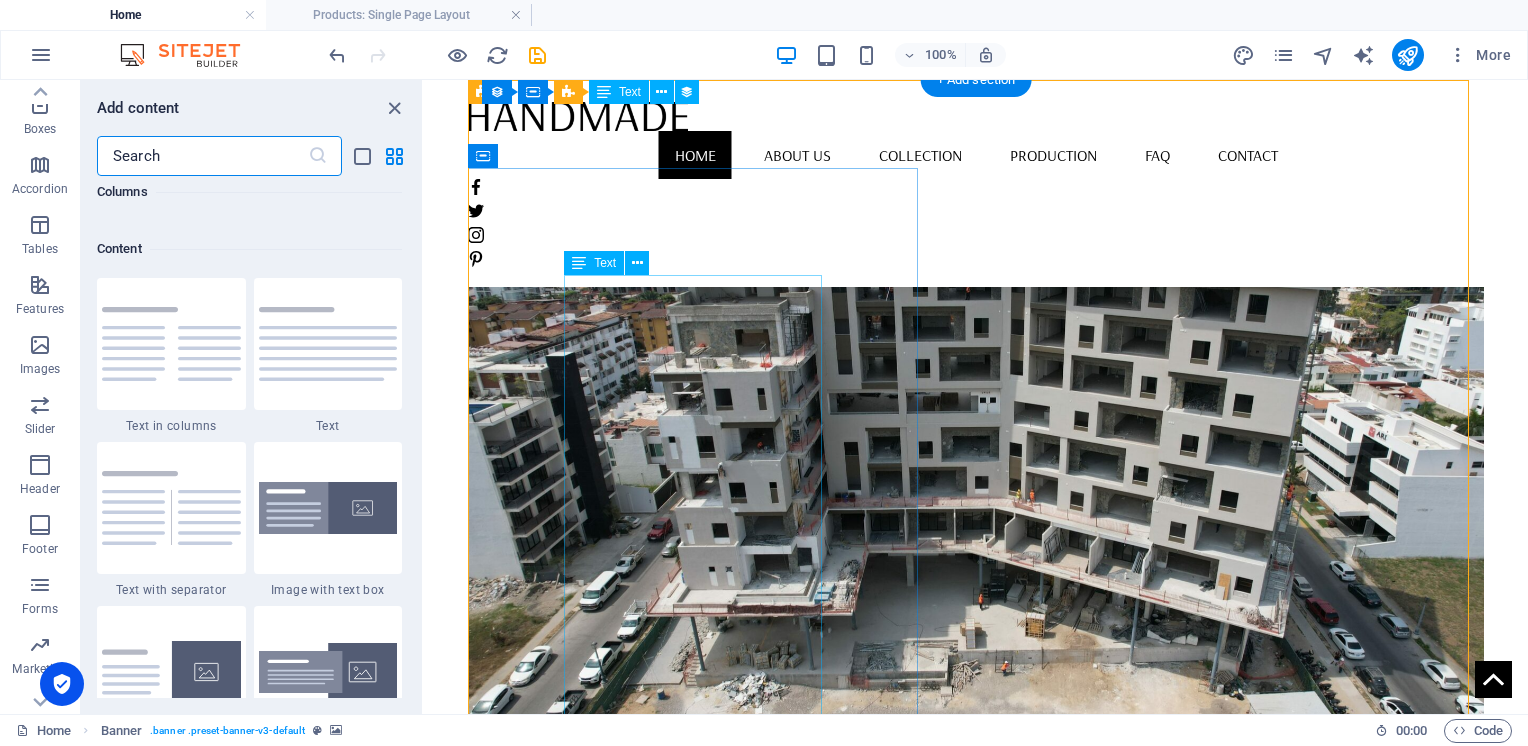 scroll, scrollTop: 3499, scrollLeft: 0, axis: vertical 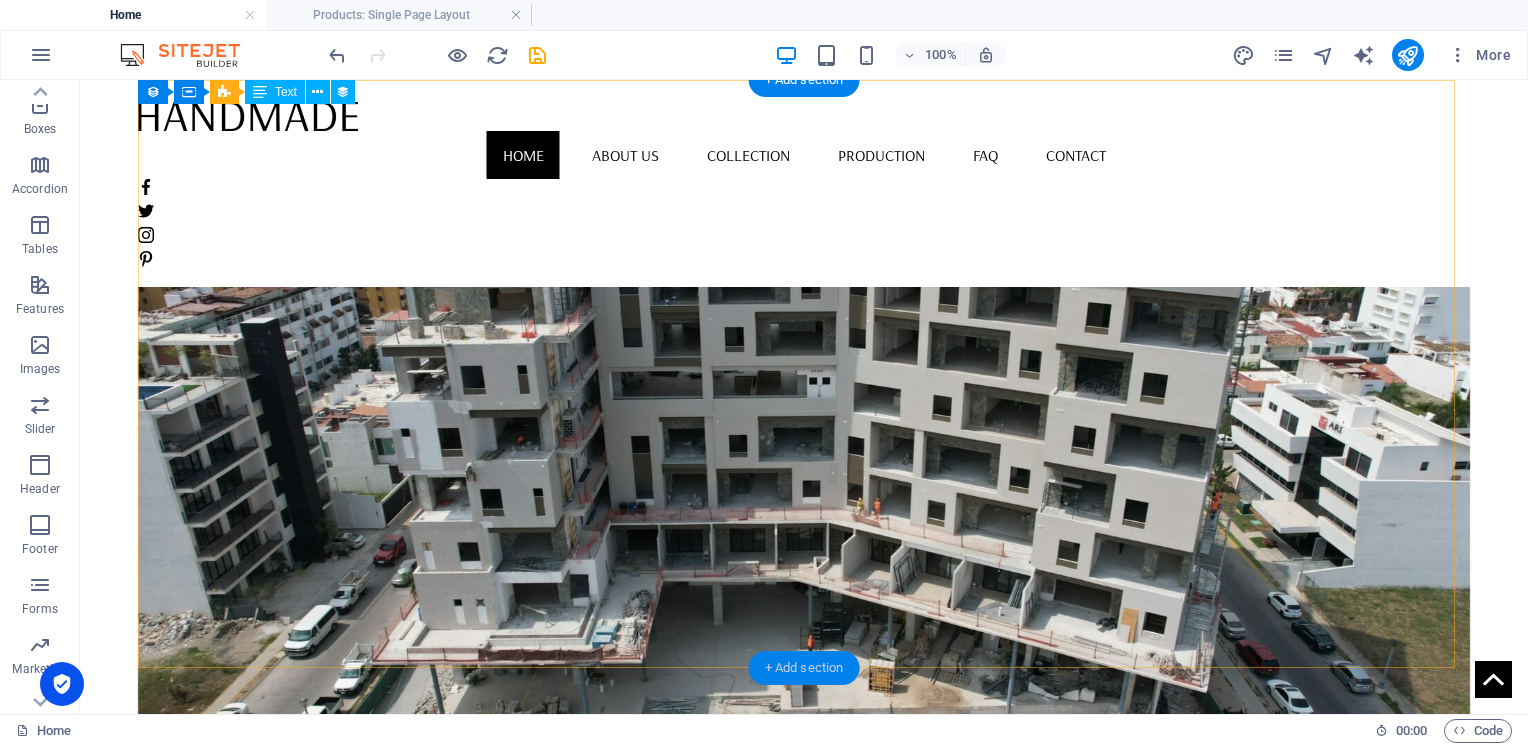 click on "+ Add section" at bounding box center [804, 668] 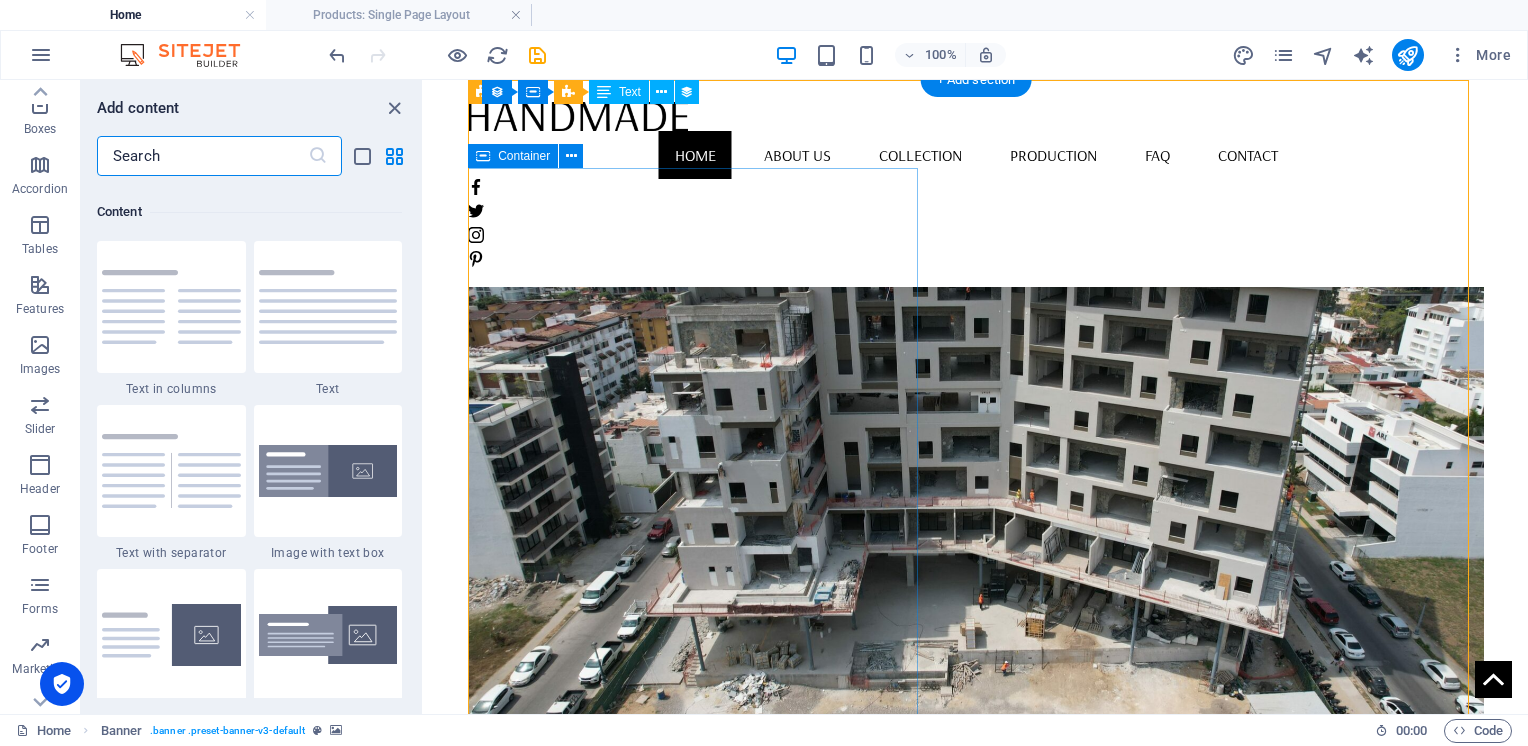 scroll, scrollTop: 3499, scrollLeft: 0, axis: vertical 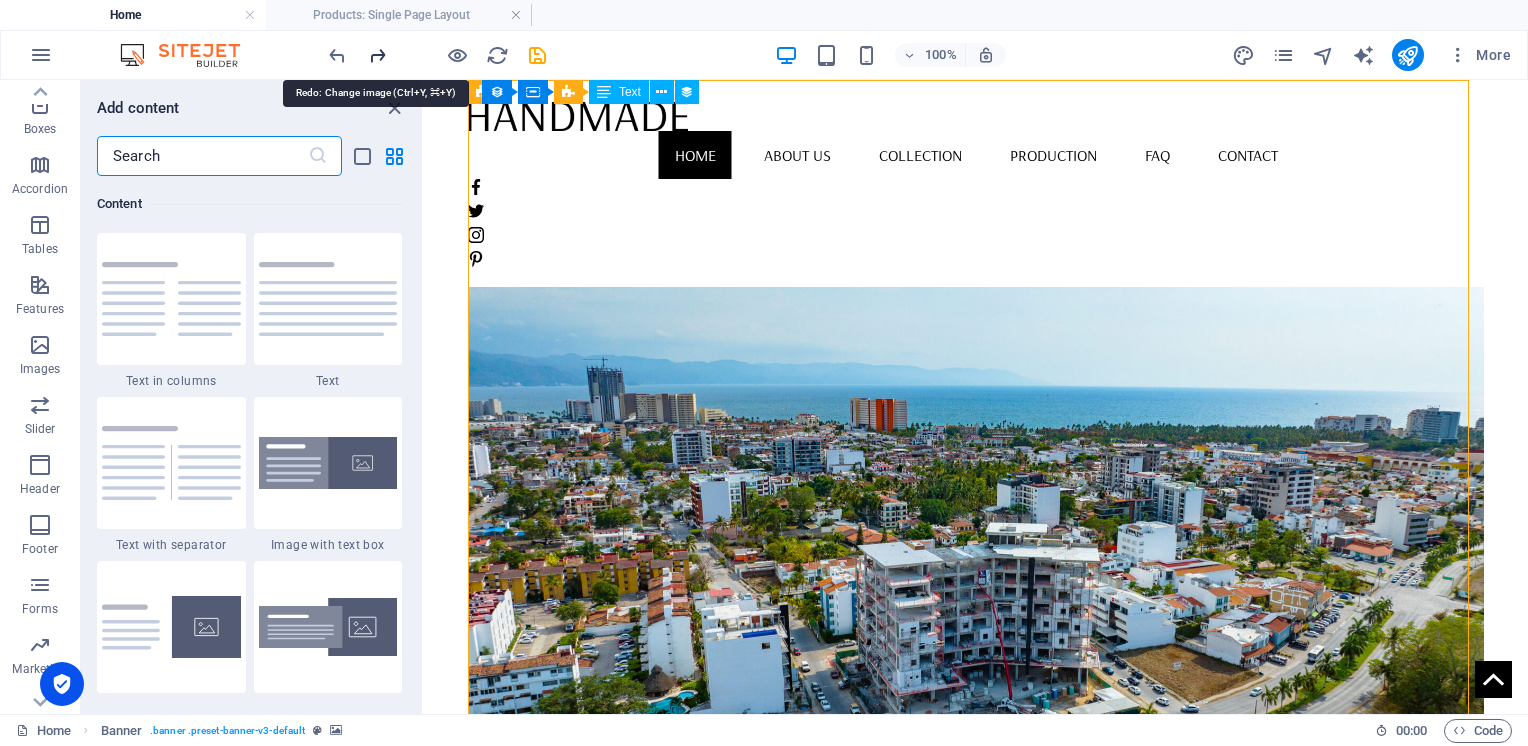 click at bounding box center (377, 55) 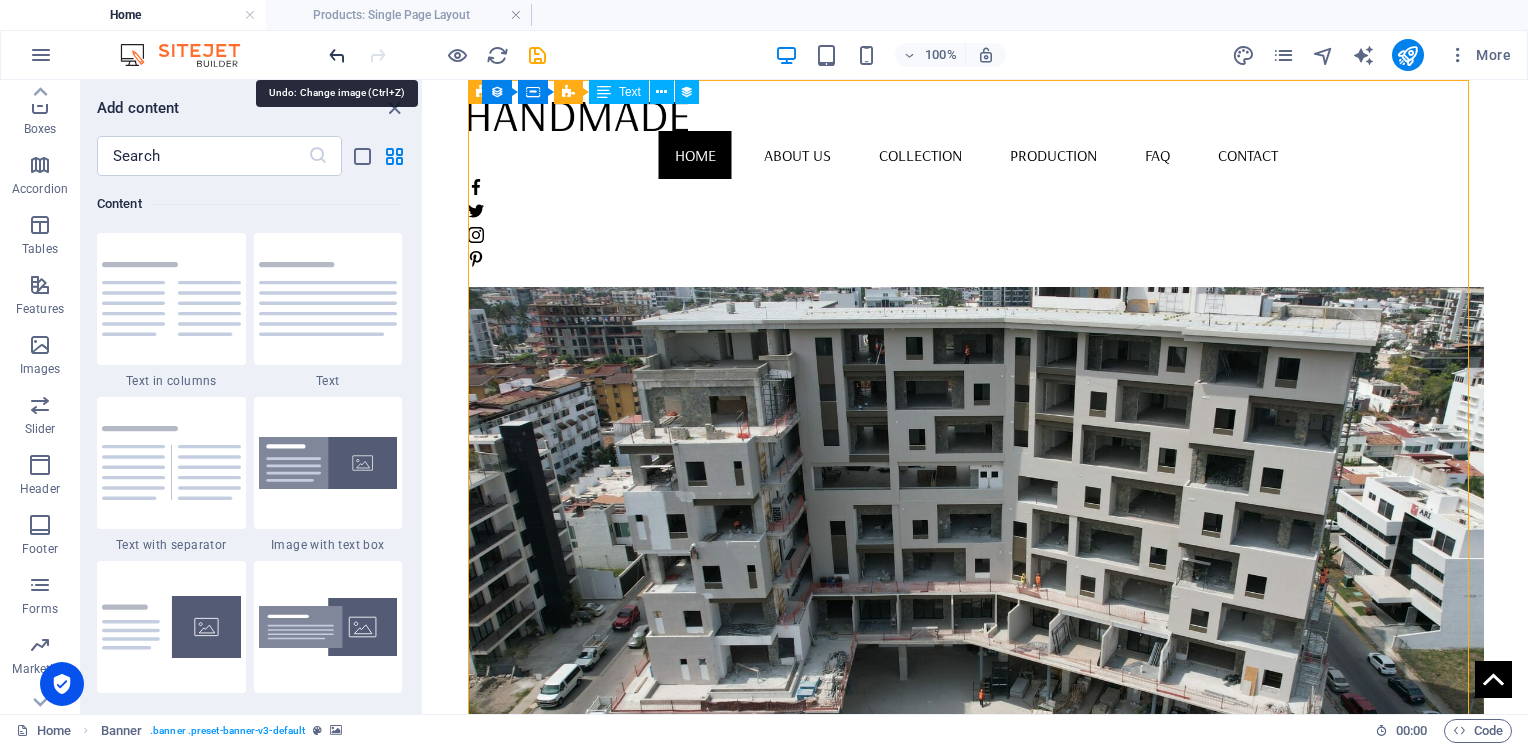 click at bounding box center (337, 55) 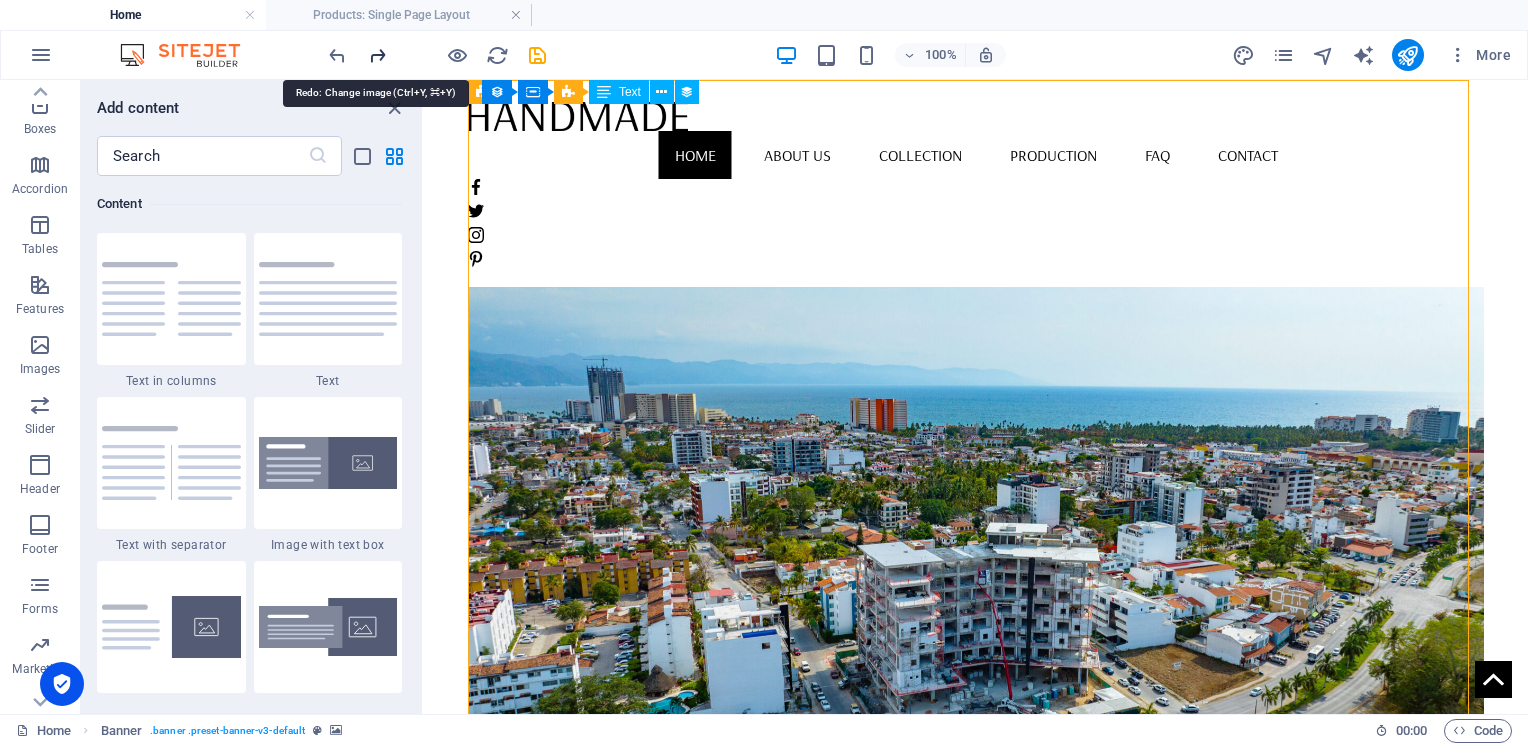 click at bounding box center [377, 55] 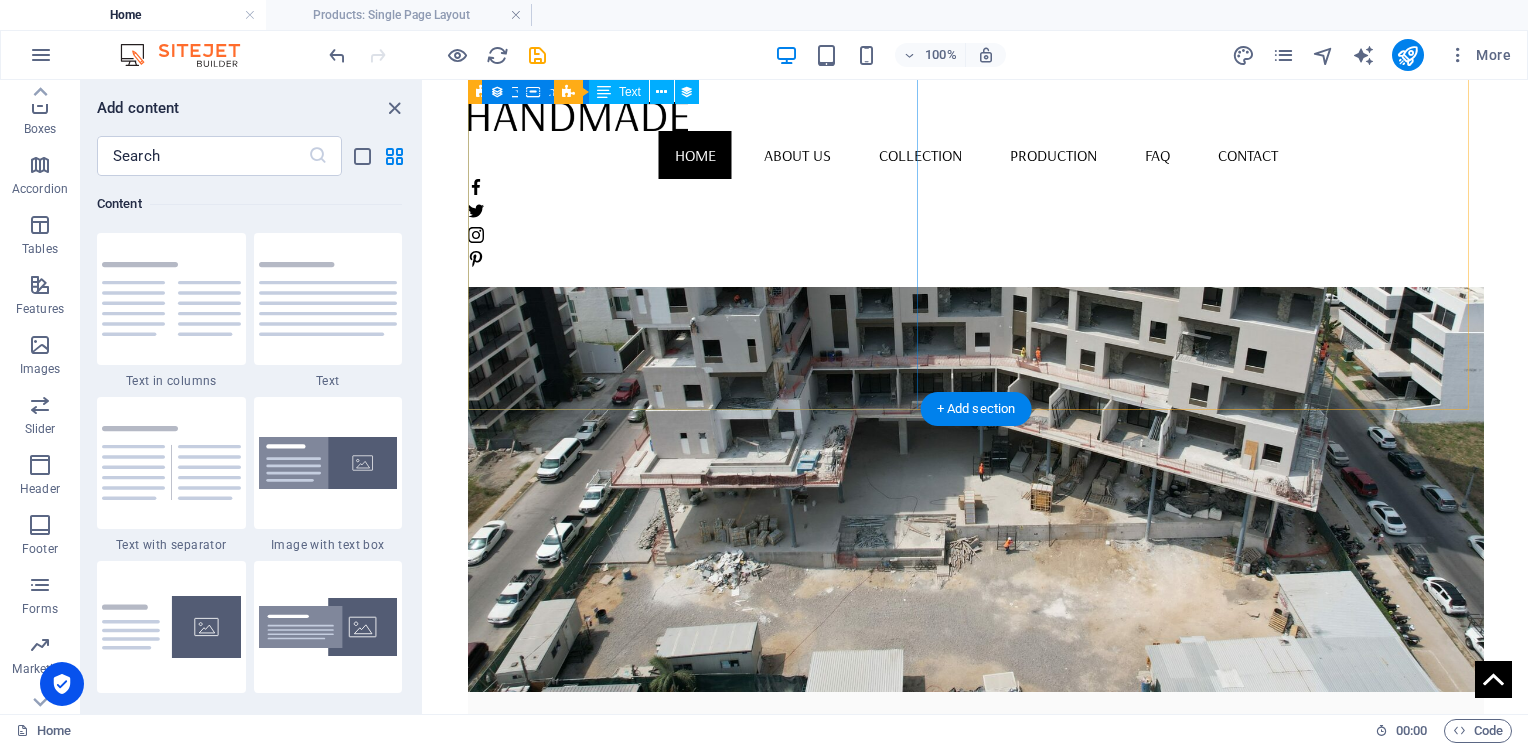 scroll, scrollTop: 0, scrollLeft: 0, axis: both 